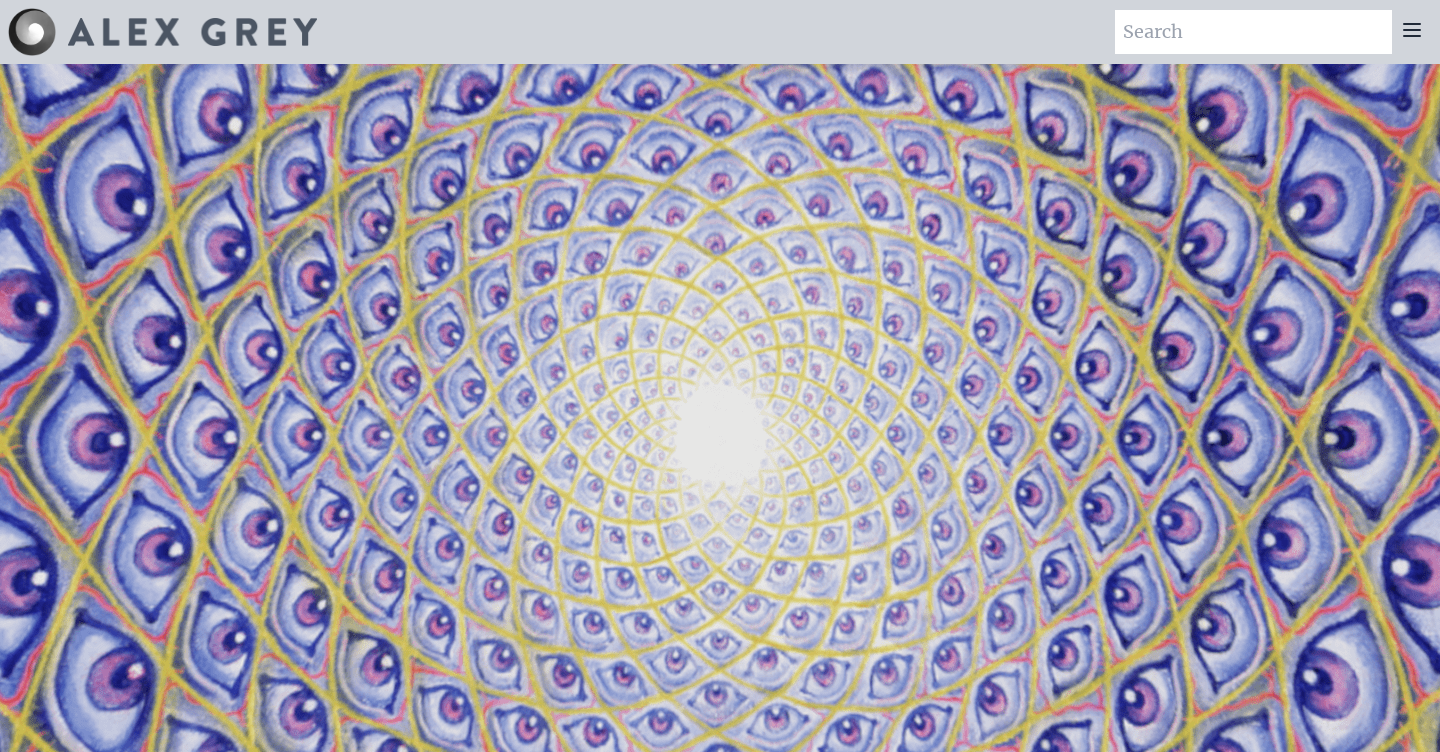 scroll, scrollTop: 812, scrollLeft: 0, axis: vertical 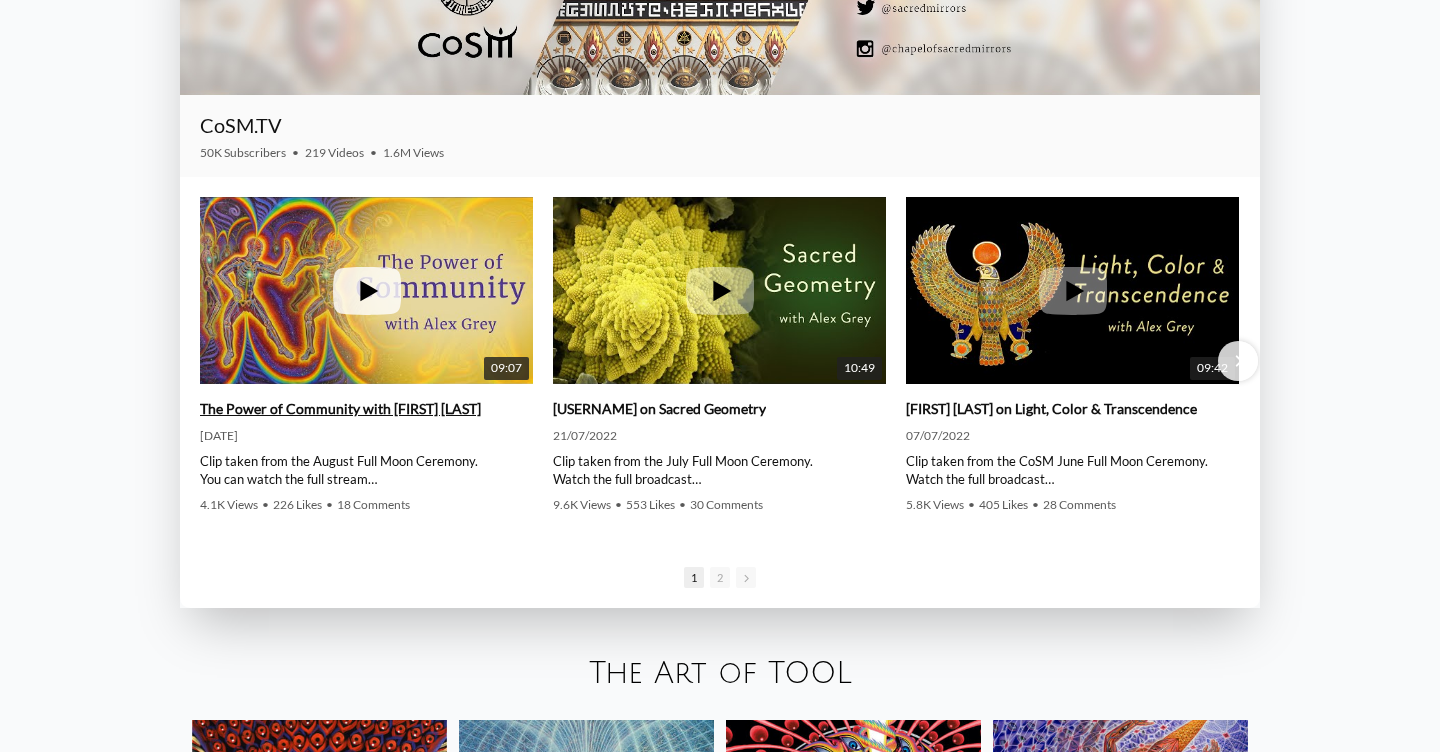 click at bounding box center (366, 291) 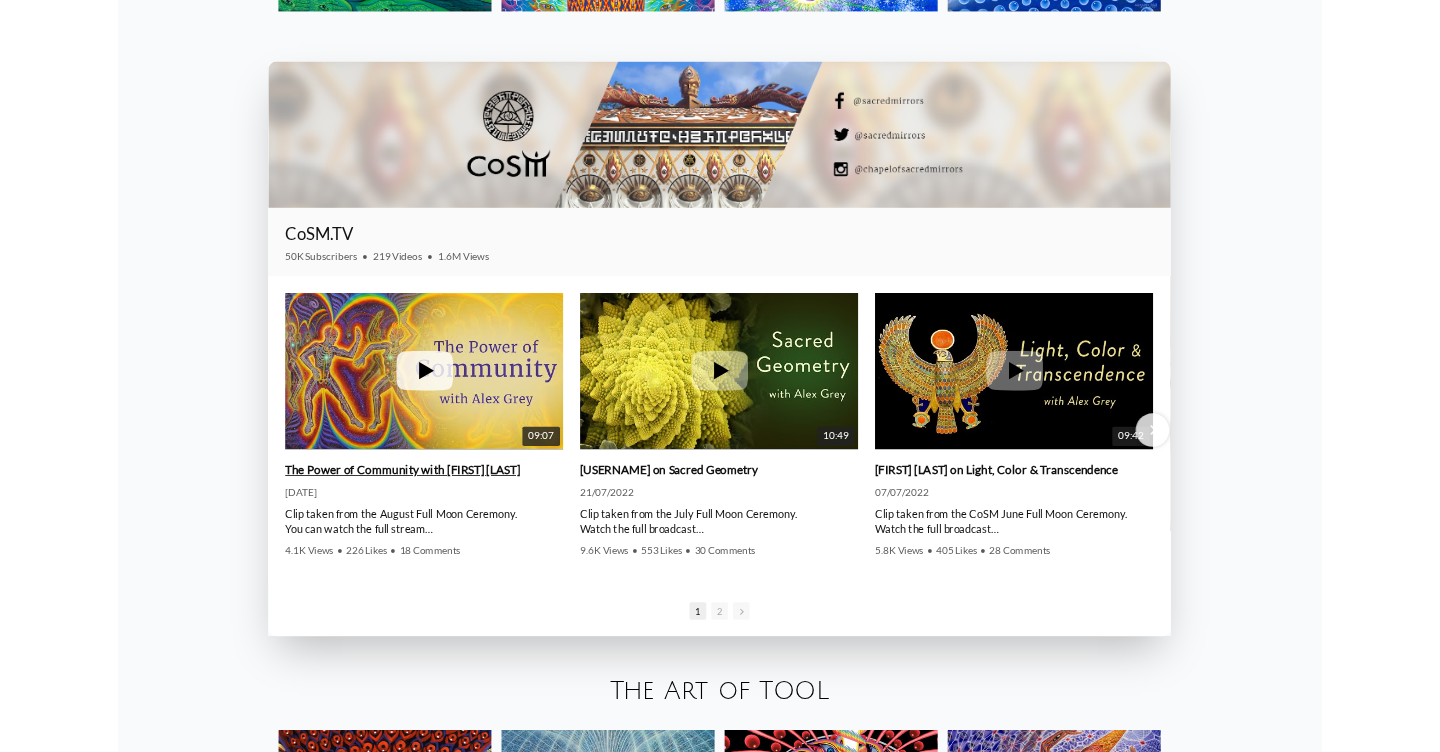 scroll, scrollTop: 12431, scrollLeft: 0, axis: vertical 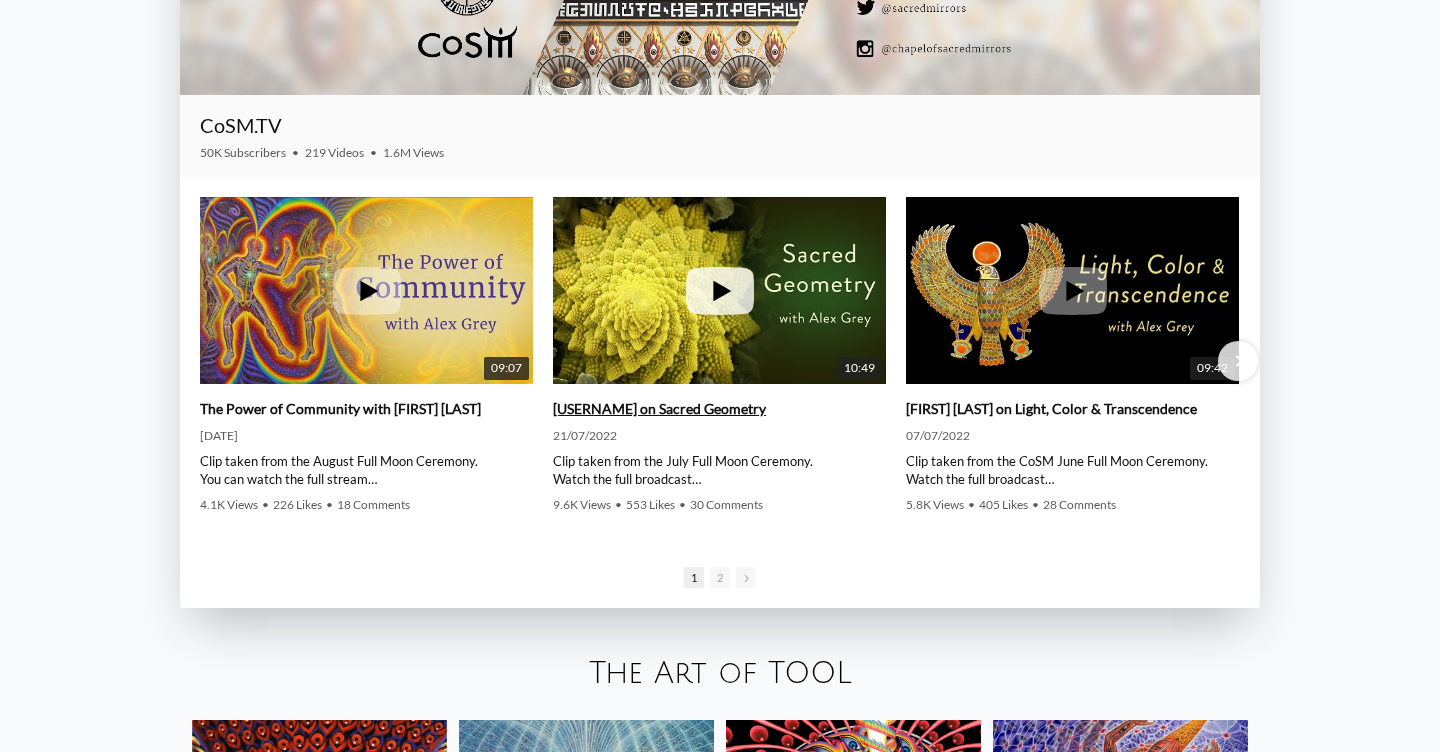 click at bounding box center [719, 291] 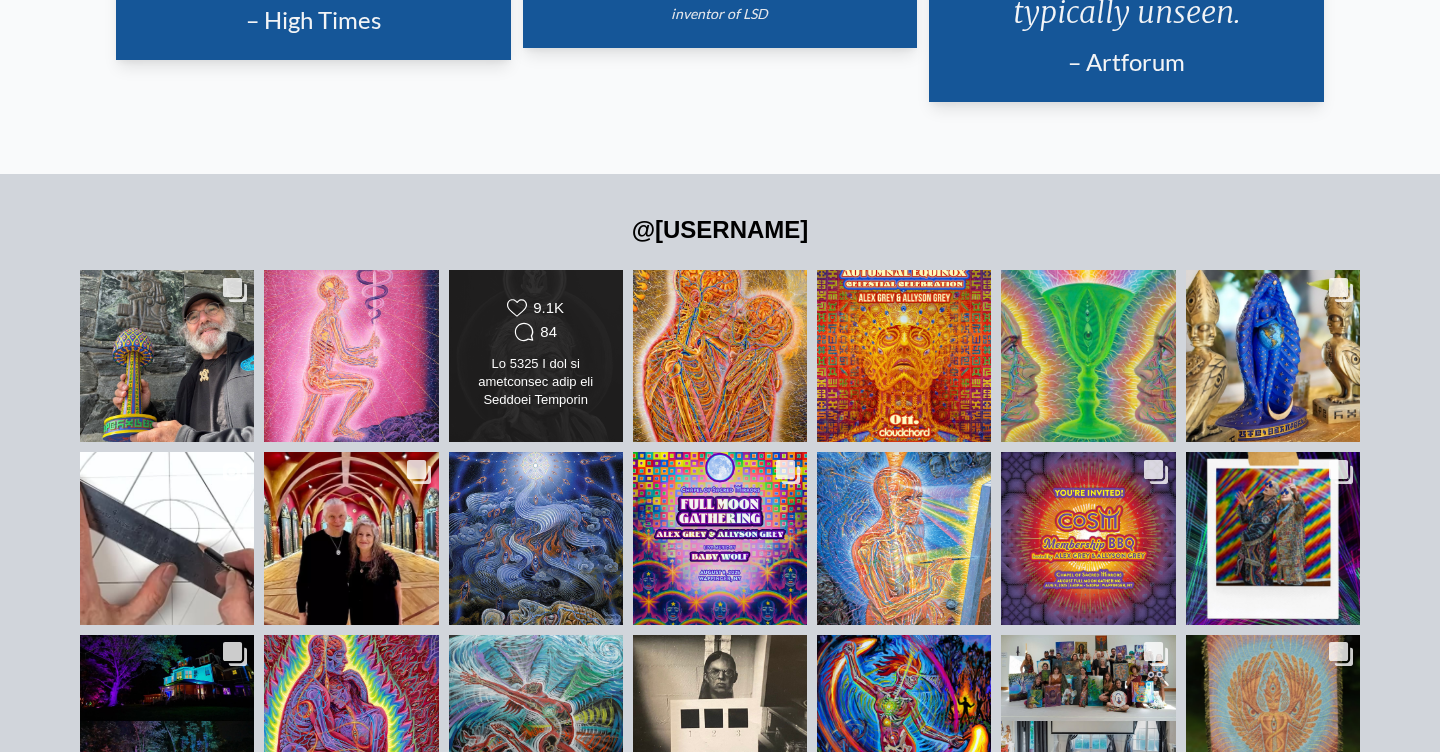 scroll, scrollTop: 4346, scrollLeft: 0, axis: vertical 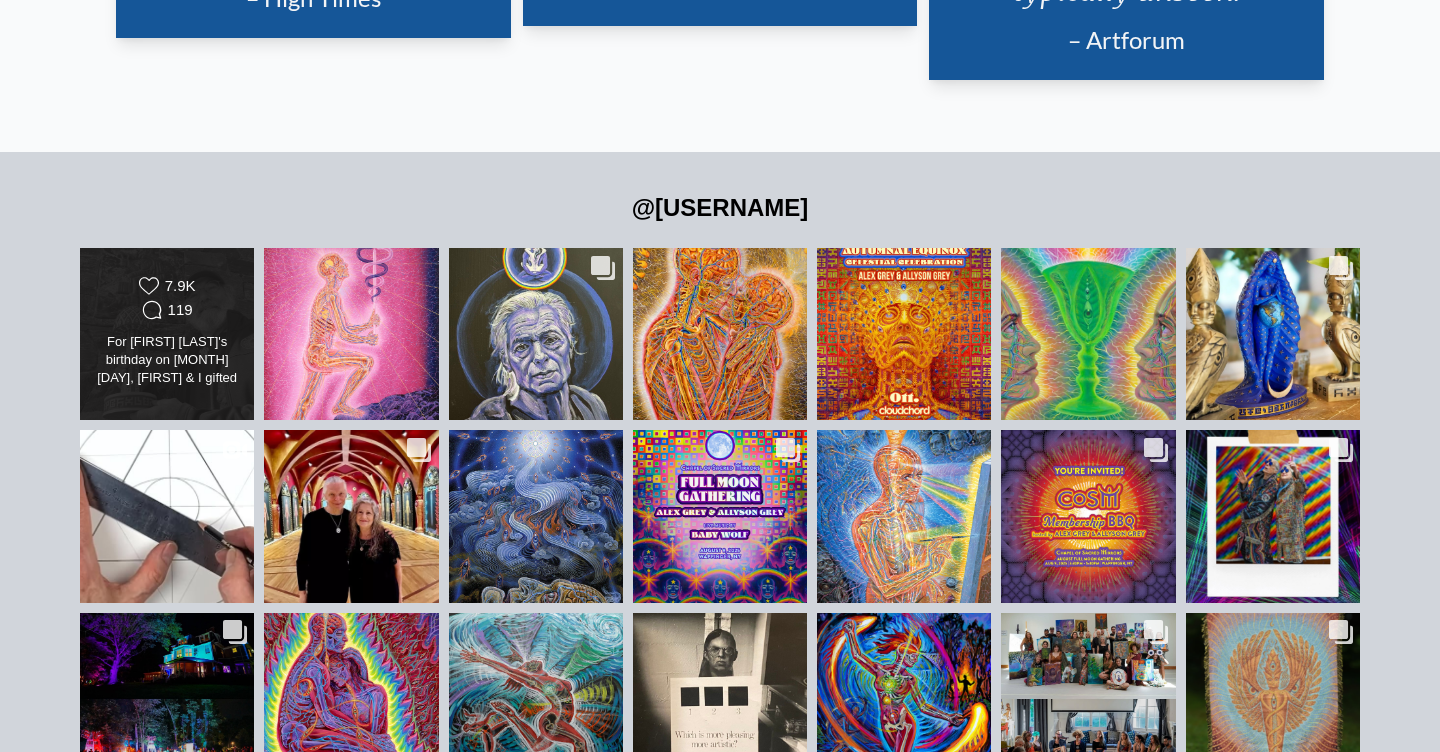 click on "Likes Count
7.9K
Comments Count
119
For [FIRST] [LAST]'s birthday on [MONTH] [DAY], [FIRST] & I gifted him a special Psilocybin Mushroom!
For [FIRST] [LAST]'s birthday on [MONTH] [DAY], [FIRST] & I gifted him a special Psilocybin Mushroom!" at bounding box center (167, 334) 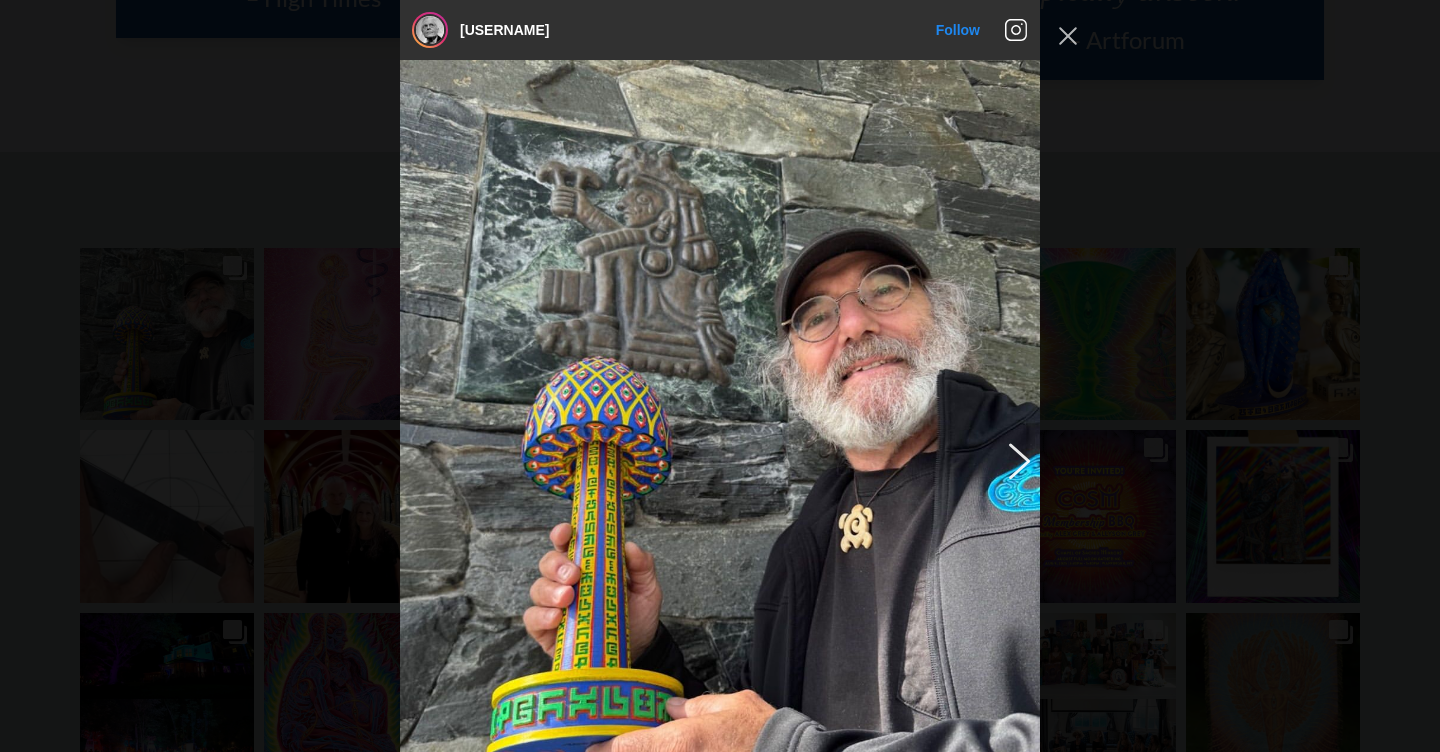 click at bounding box center (1016, 460) 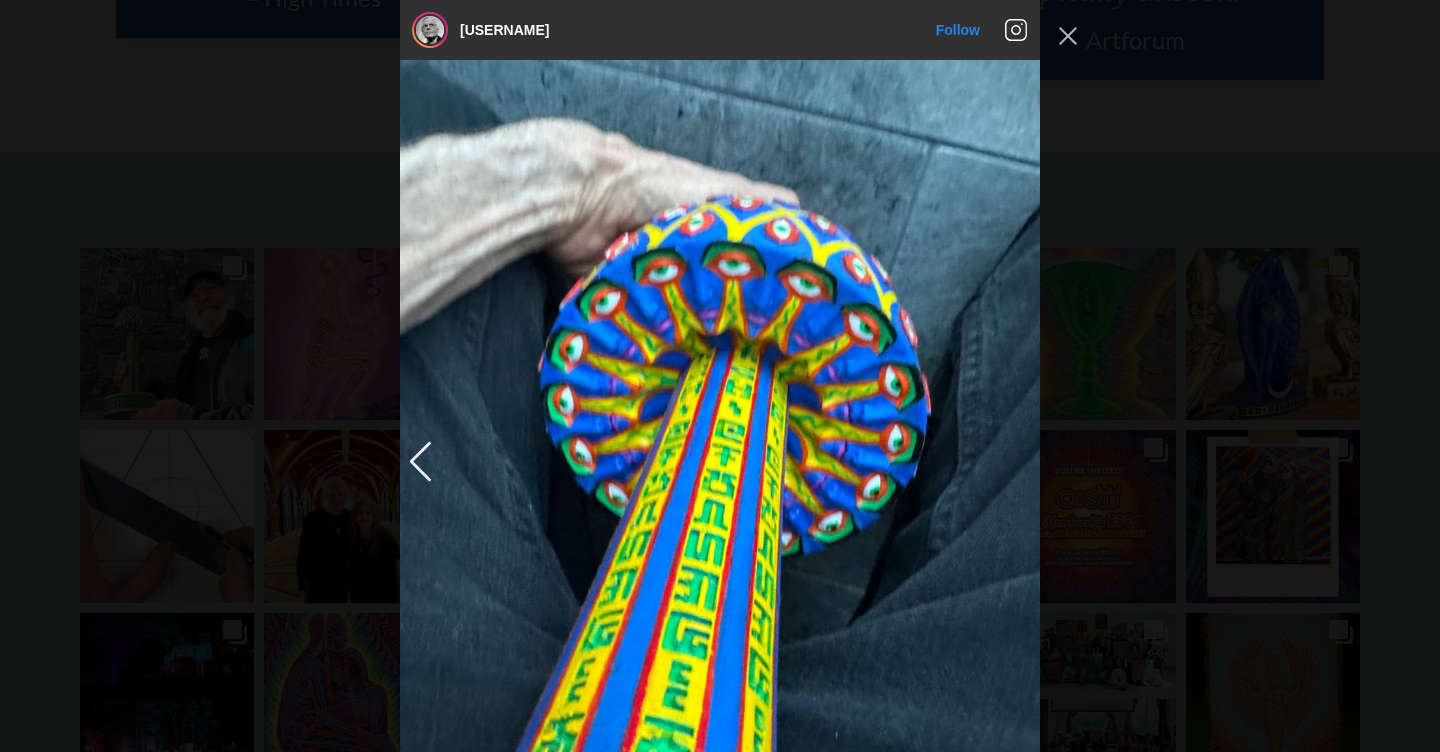 click at bounding box center (720, 460) 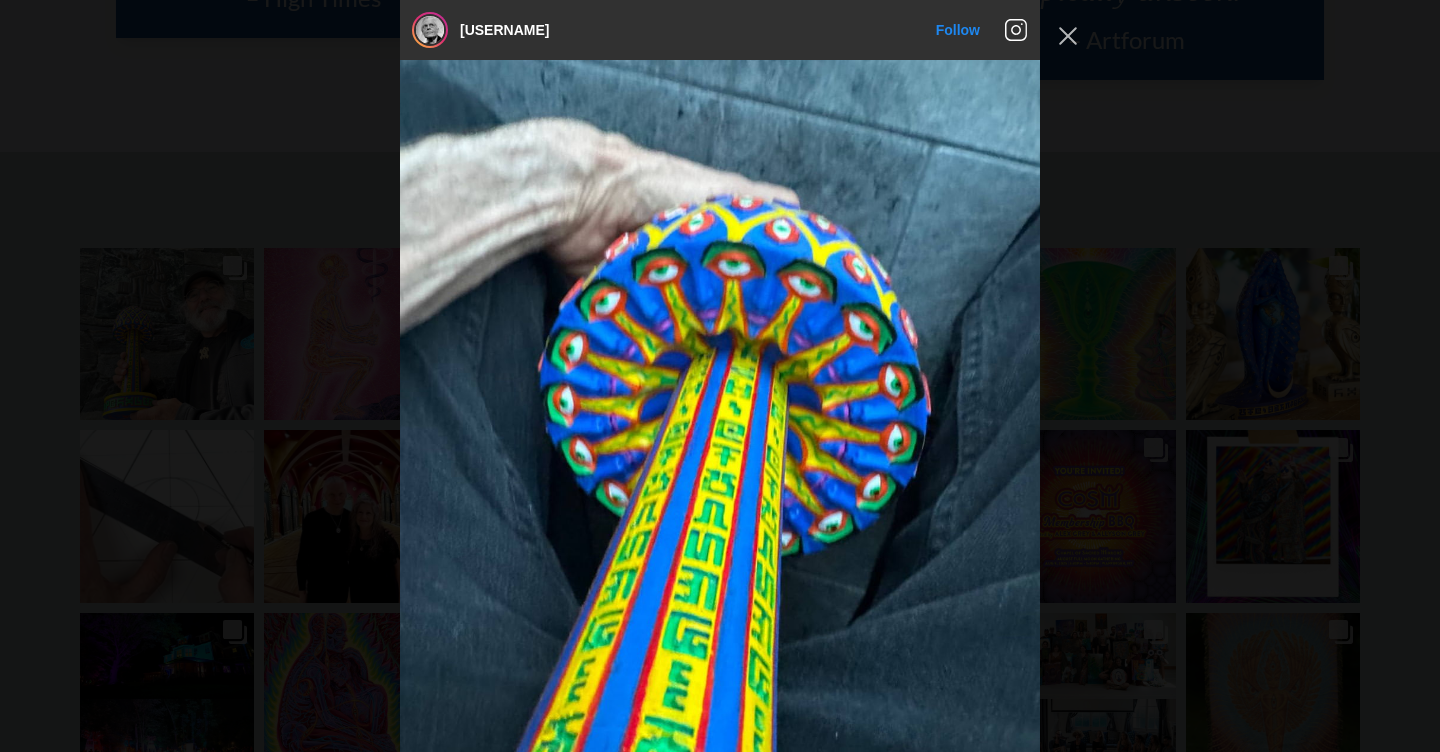 click on "[USERNAME]
Follow" at bounding box center [720, 376] 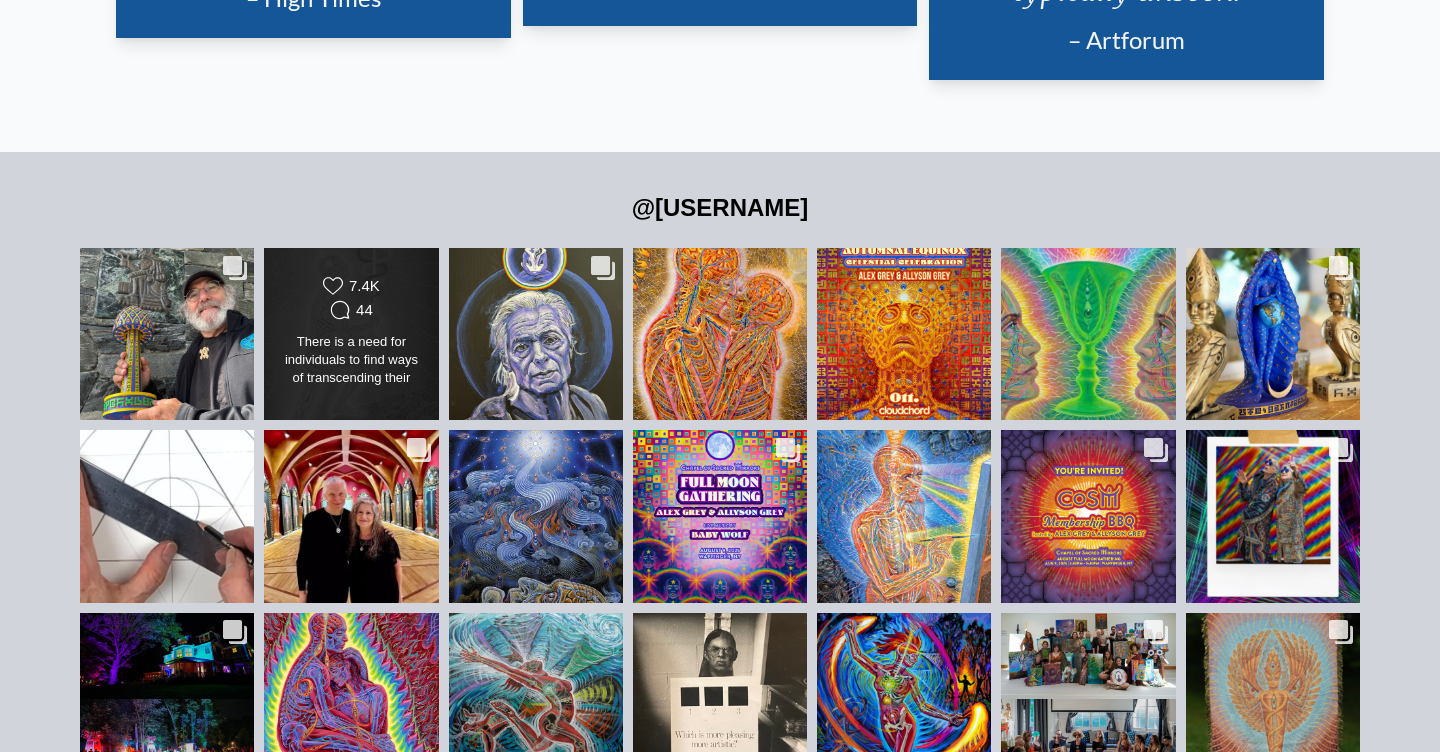 click on "Likes Count
7.4K
Comments Count
44
There is a need for individuals to find ways of transcending their limiting identities, of periodically committing egocide. The submission to God by following transformative spiritual practices can more safely engage the death-rebirth transcendence axis. Some cultures have elaborate and cathartic rites of passage for every stage of life. Our culture has not fostered safe death and rebirth rituals. So people create their own, consciously or unconsciously on the path to self-knowledge and realization.  Journey of the Wounded Healer, [YEAR], panel 3" at bounding box center [351, 334] 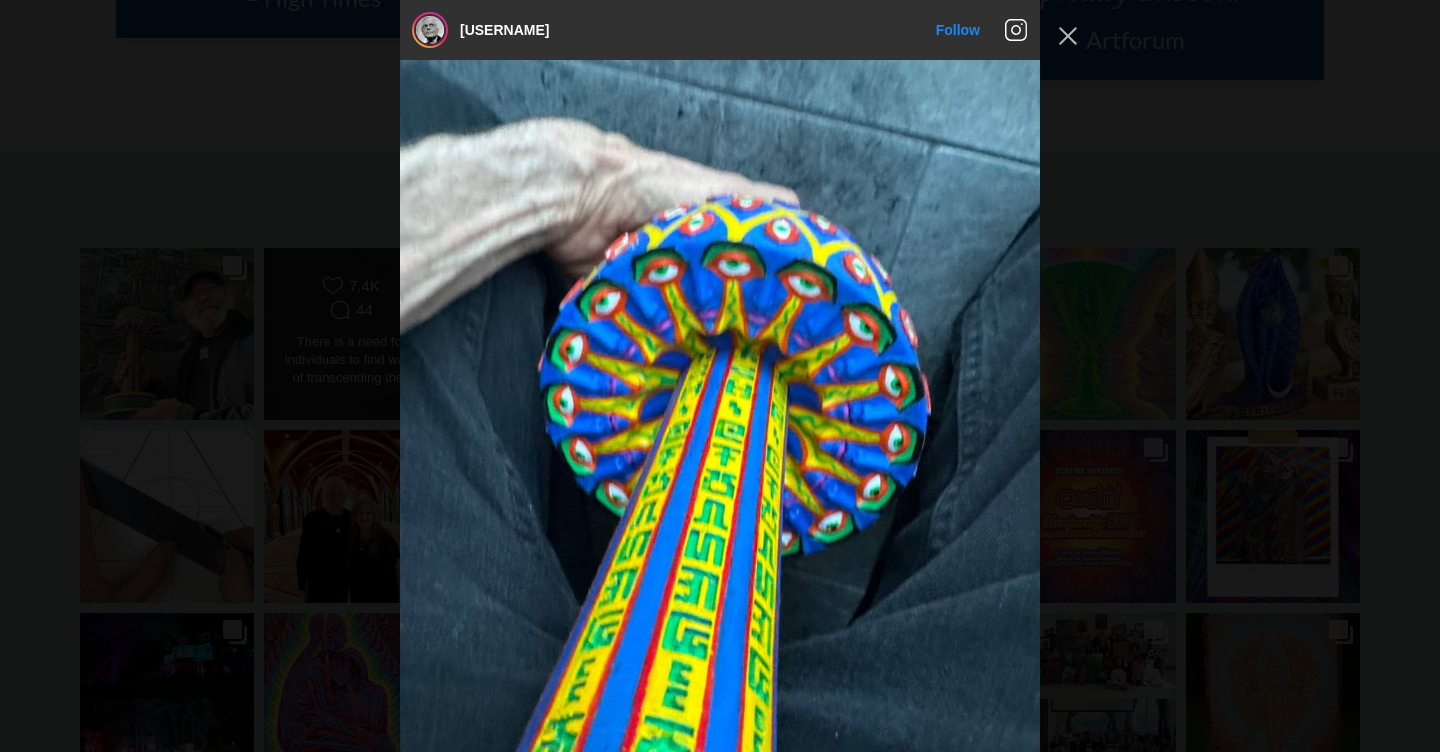 scroll, scrollTop: 987, scrollLeft: 0, axis: vertical 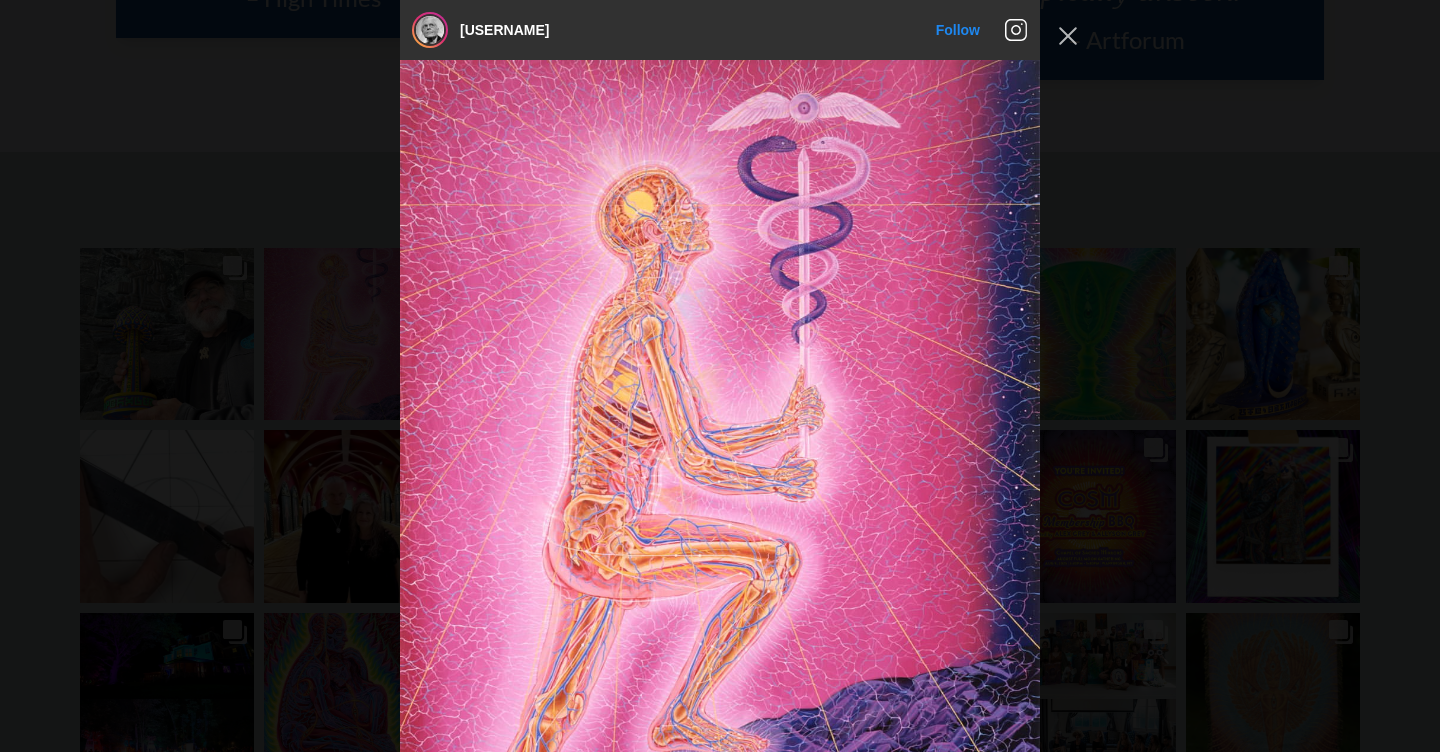 click at bounding box center [430, 30] 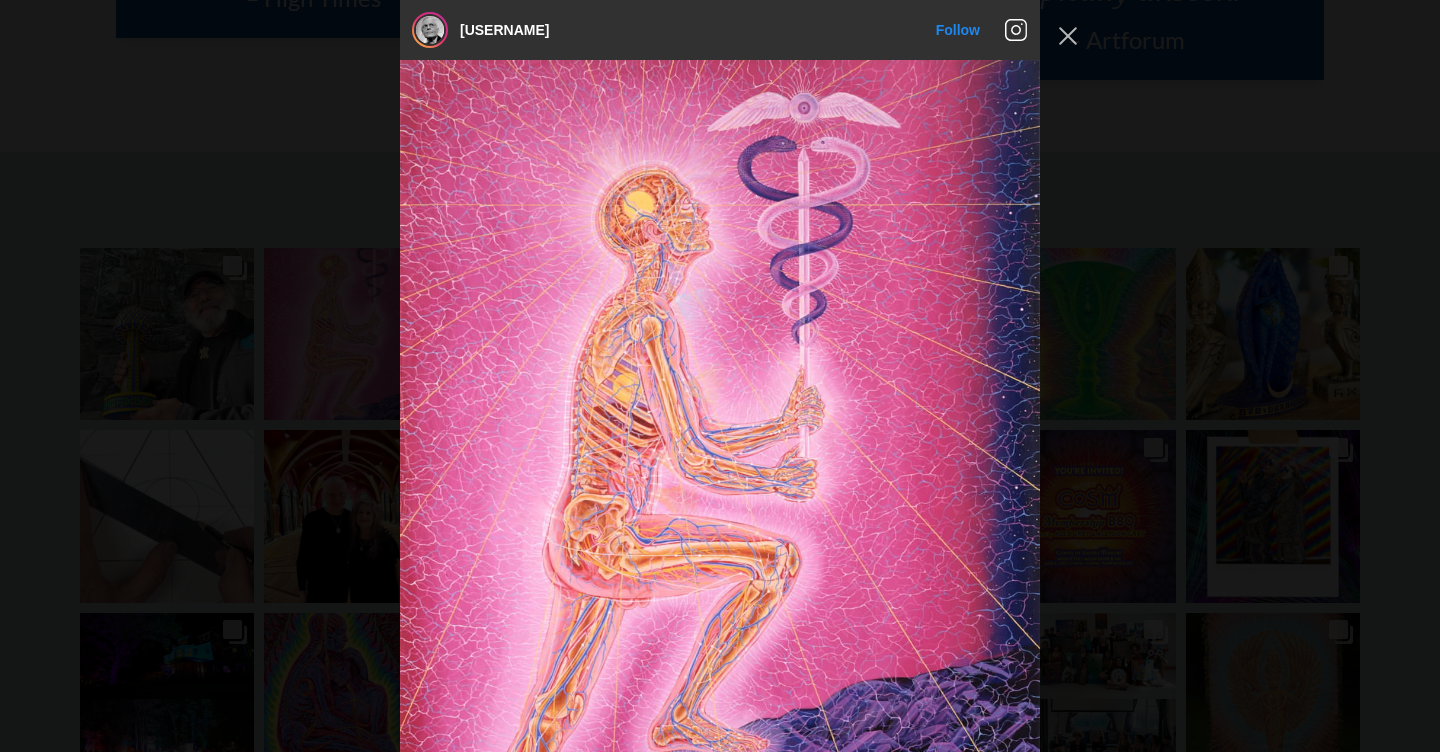 click on "[USERNAME]
Follow" at bounding box center (720, 376) 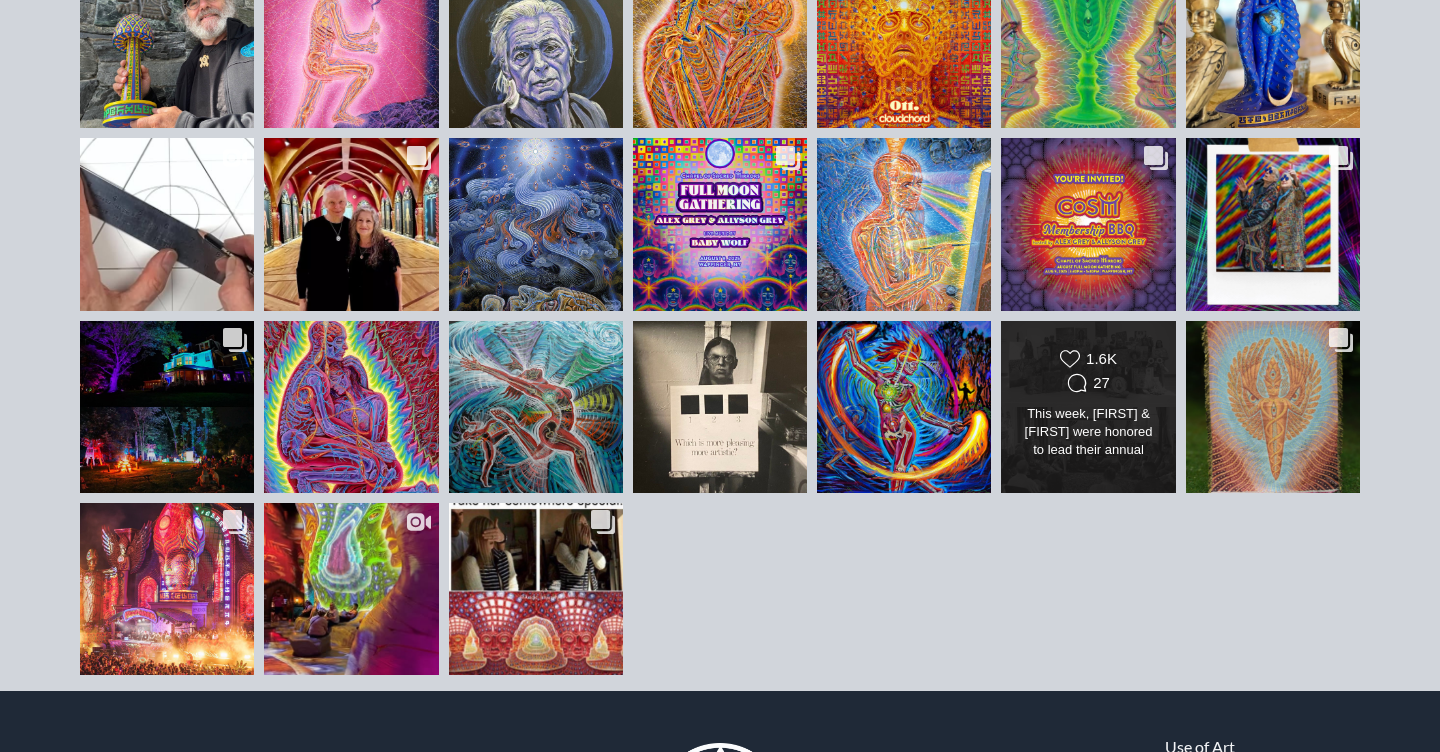 scroll, scrollTop: 4645, scrollLeft: 0, axis: vertical 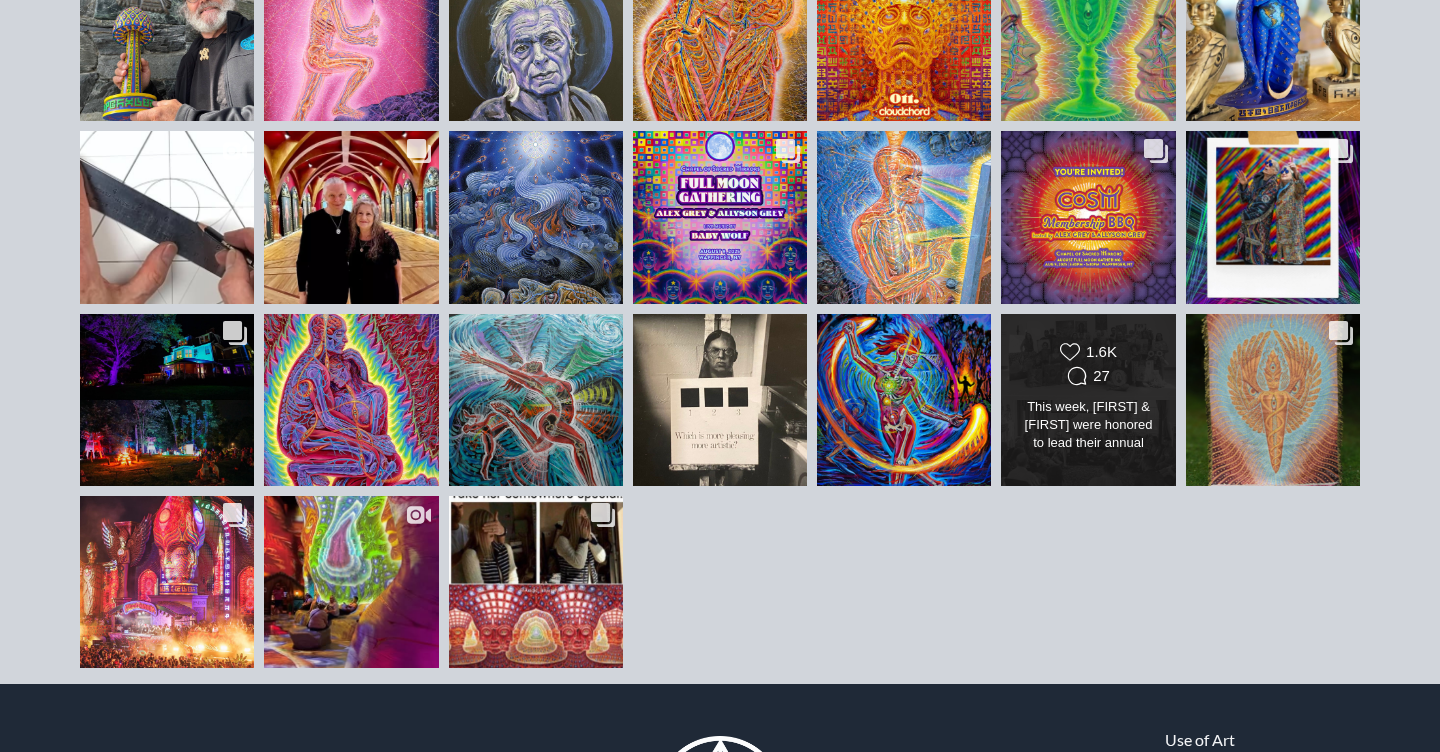 click on "This week, [FIRST] & [FIRST] were honored to lead their annual Visionary Painting Intensive, a workshop for experienced & accomplished painters. Twenty-two applicants (out of 86 received) were selected for the Class of [YEAR].  All reported the Intensive to be a challenging, impactful and productive week, as well as a great pleasure for twenty-two artists plus [FIRST] & [FIRST], who applaud the efforts and camaraderie of all workshop members and the hard working Team CoSM.  [YEAR] Participants:  @lotusofecstasy @carolinearttt  @sprea_dl_ove @domcalitattoo @felixdekapitein @gabbi_mariacp @eyevan_one @hennajesticles @memorablej @joannaeread @juannoya_ @kailibre @ks.myth @lauraleonello @marikuroyama @artofmarley @imaginarymonsters.shop @_a_r_t_e_m_i_s_i_a @ronzittiartist @sarah.vaccariello" at bounding box center [1088, 426] 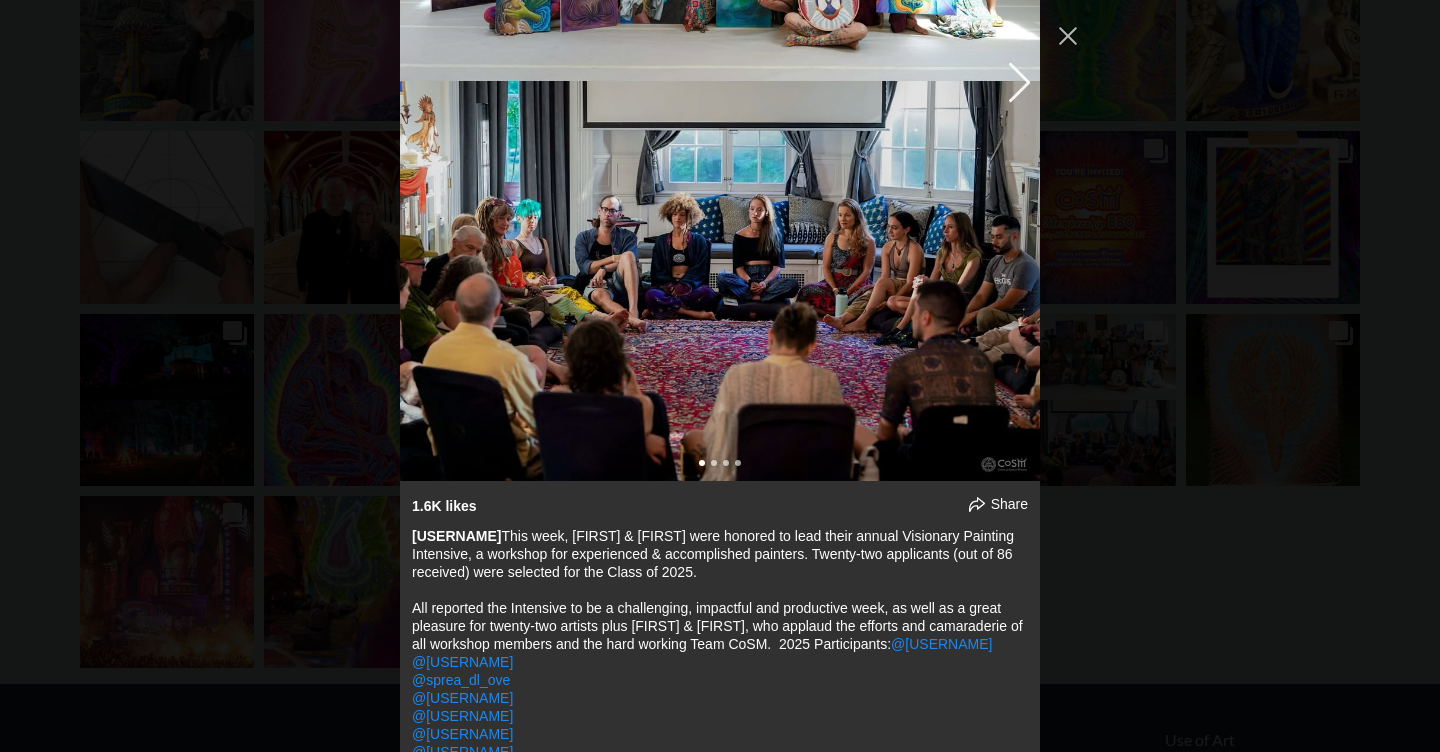 scroll, scrollTop: 12769, scrollLeft: 0, axis: vertical 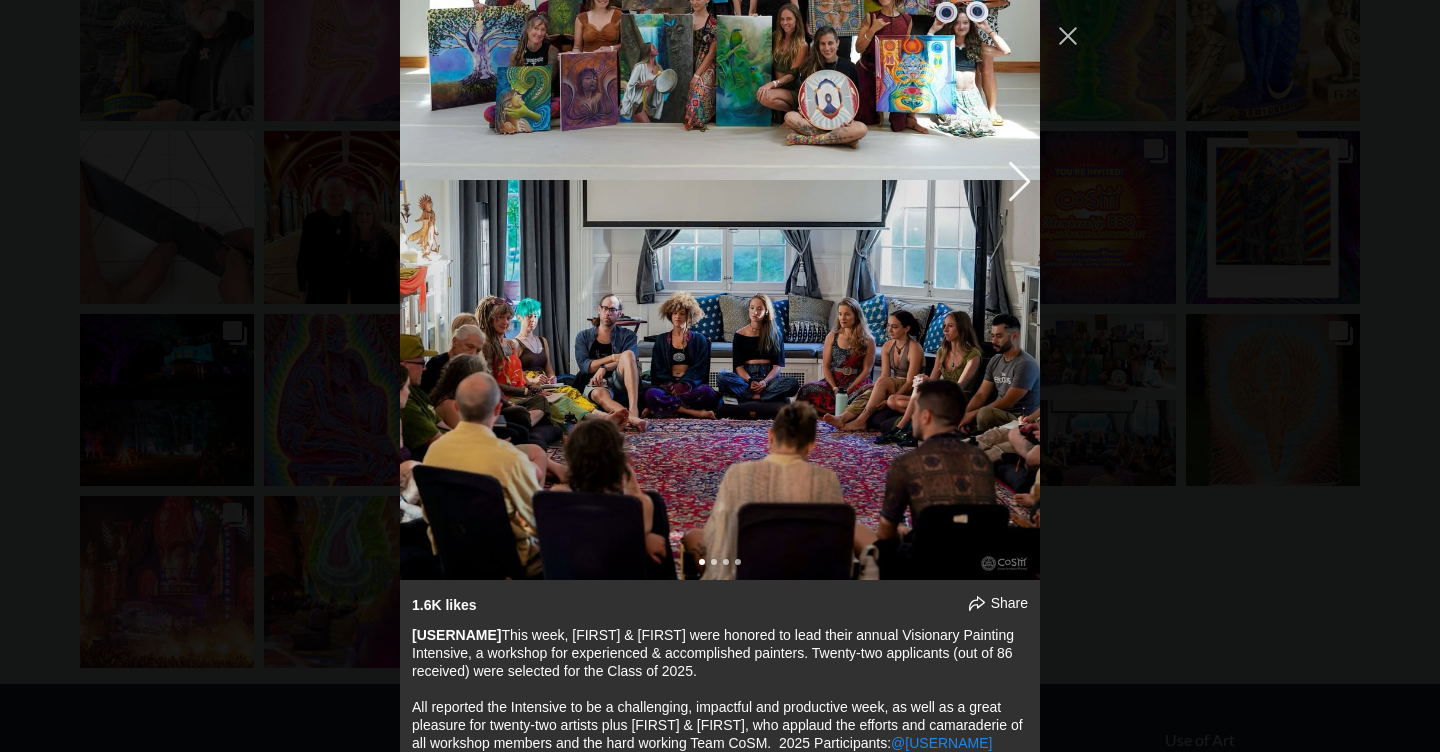 click at bounding box center [720, 180] 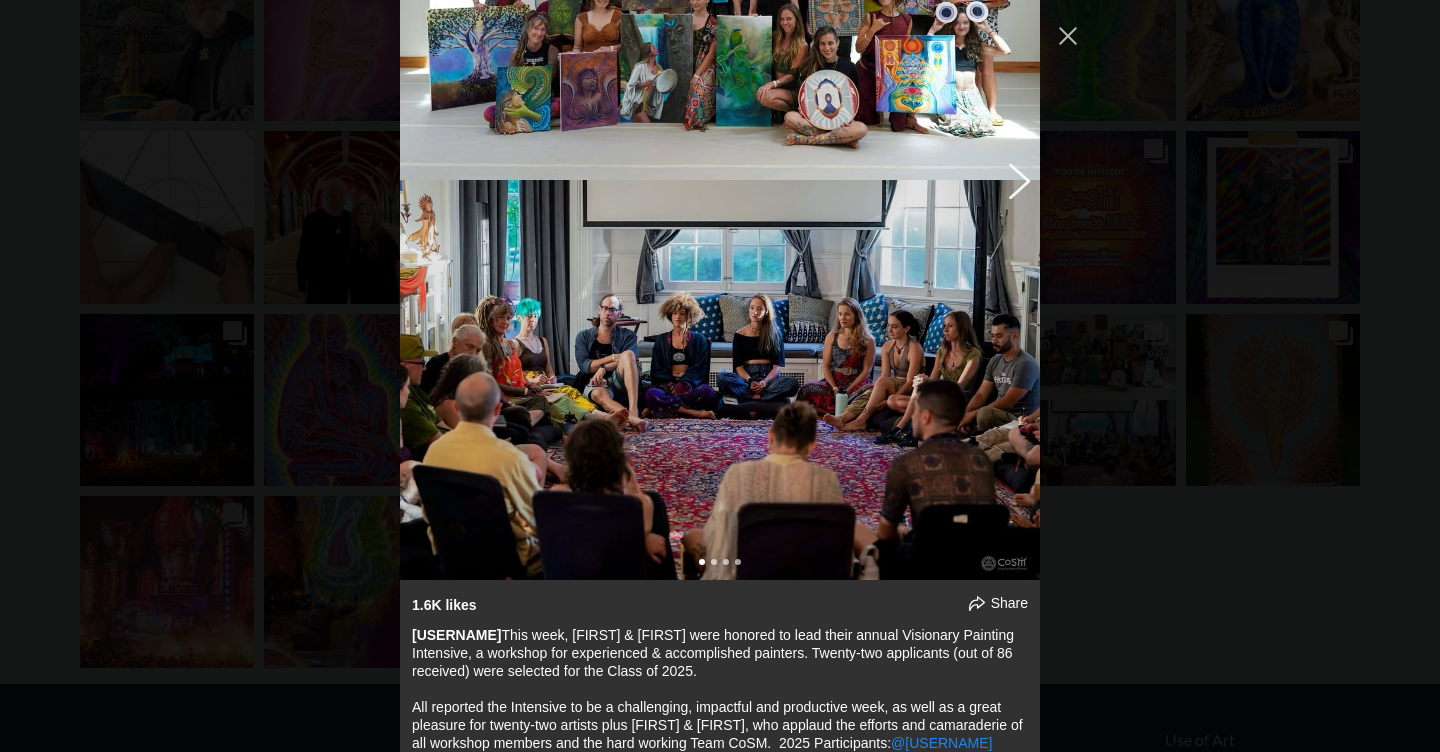 click at bounding box center (1016, 180) 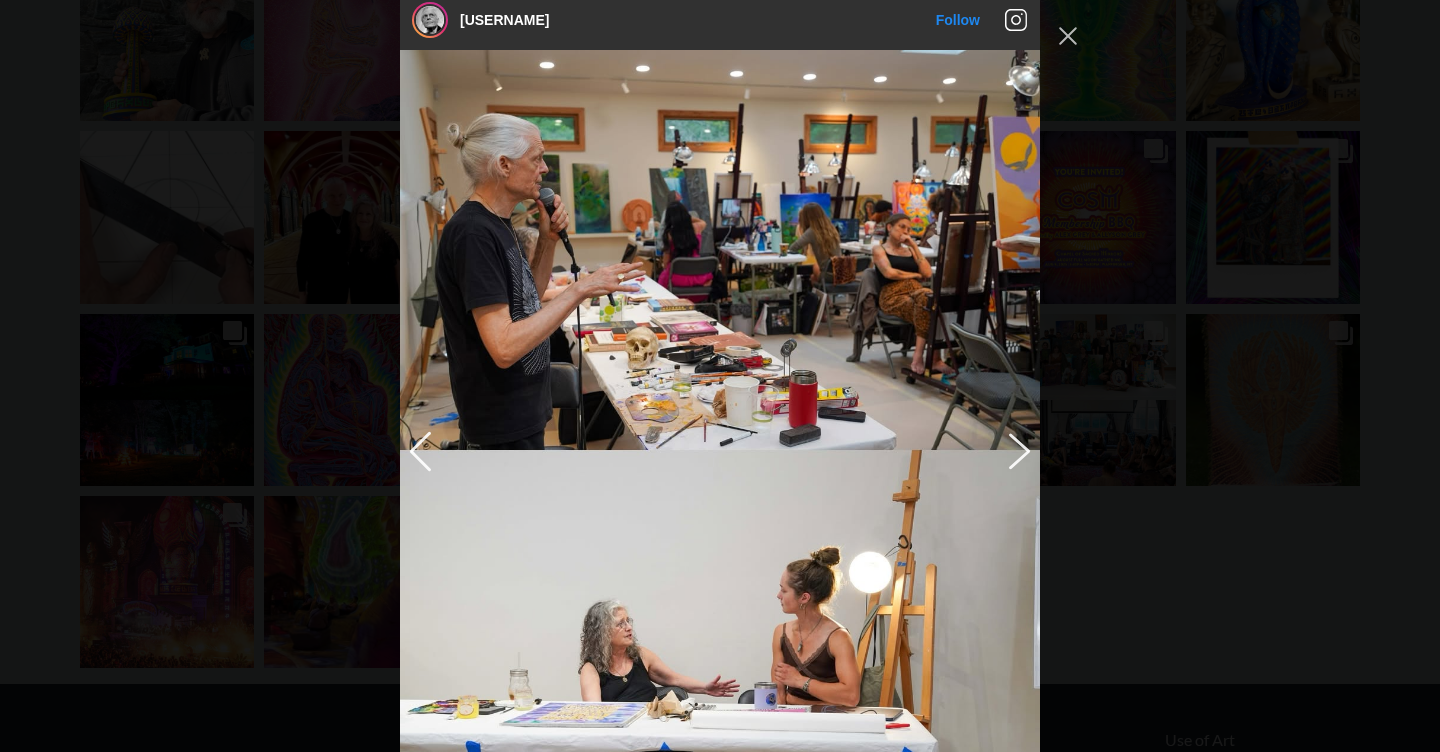 scroll, scrollTop: 12502, scrollLeft: 0, axis: vertical 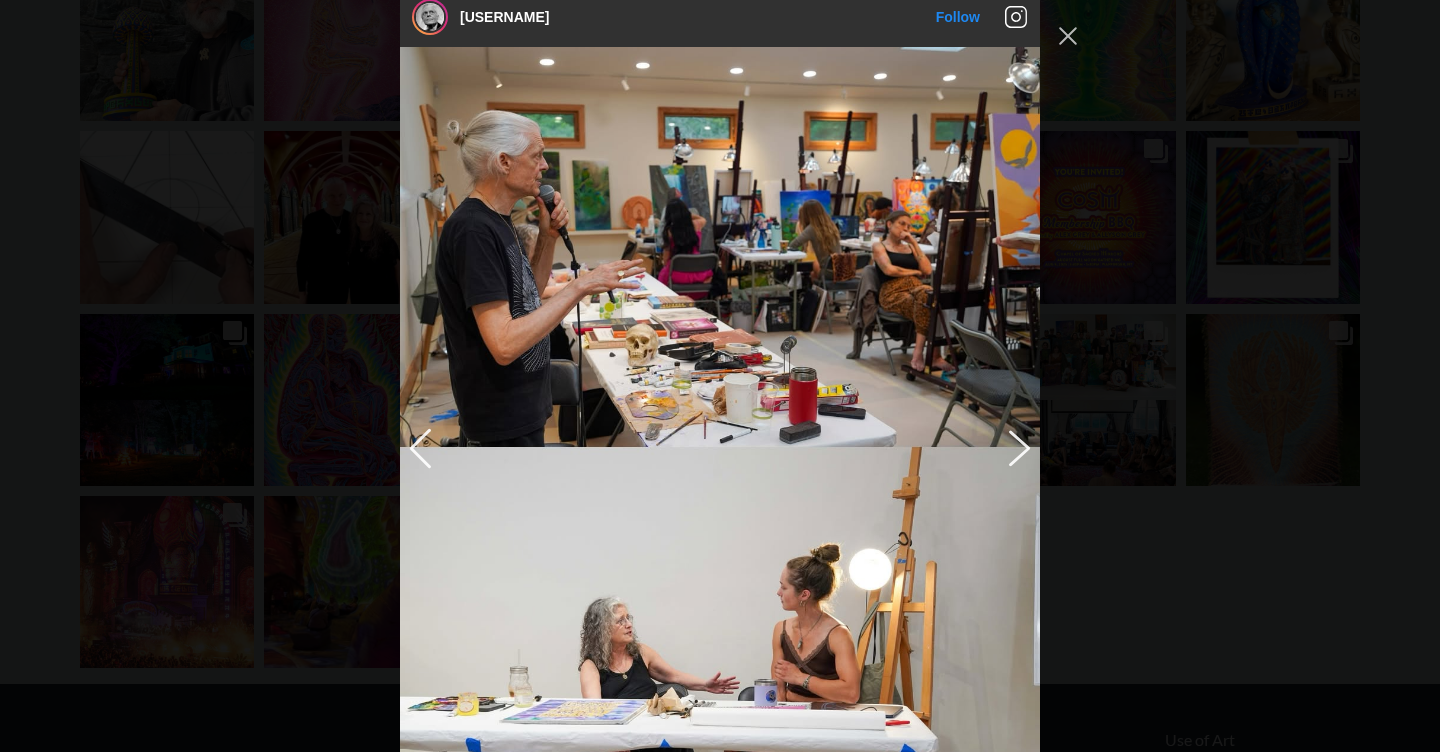 click at bounding box center [1016, 447] 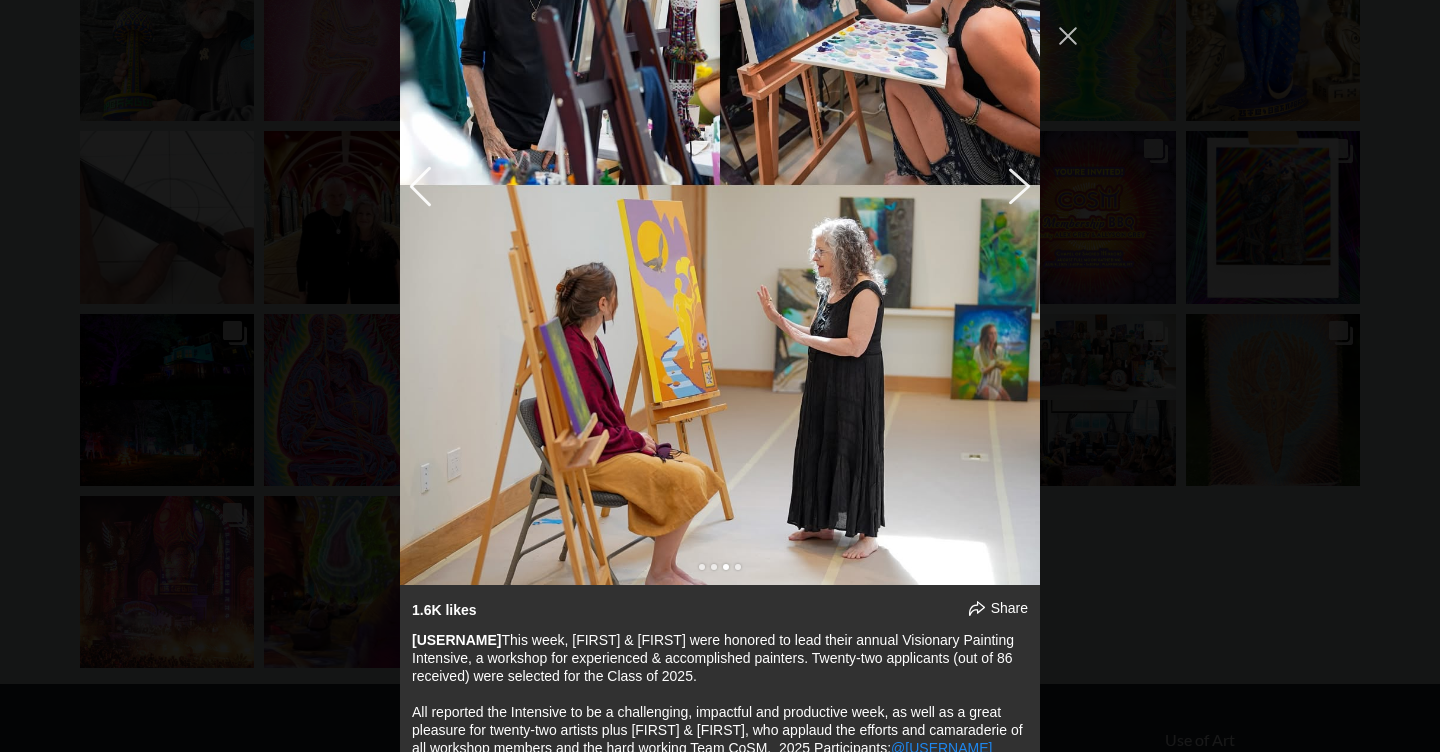 scroll, scrollTop: 12680, scrollLeft: 0, axis: vertical 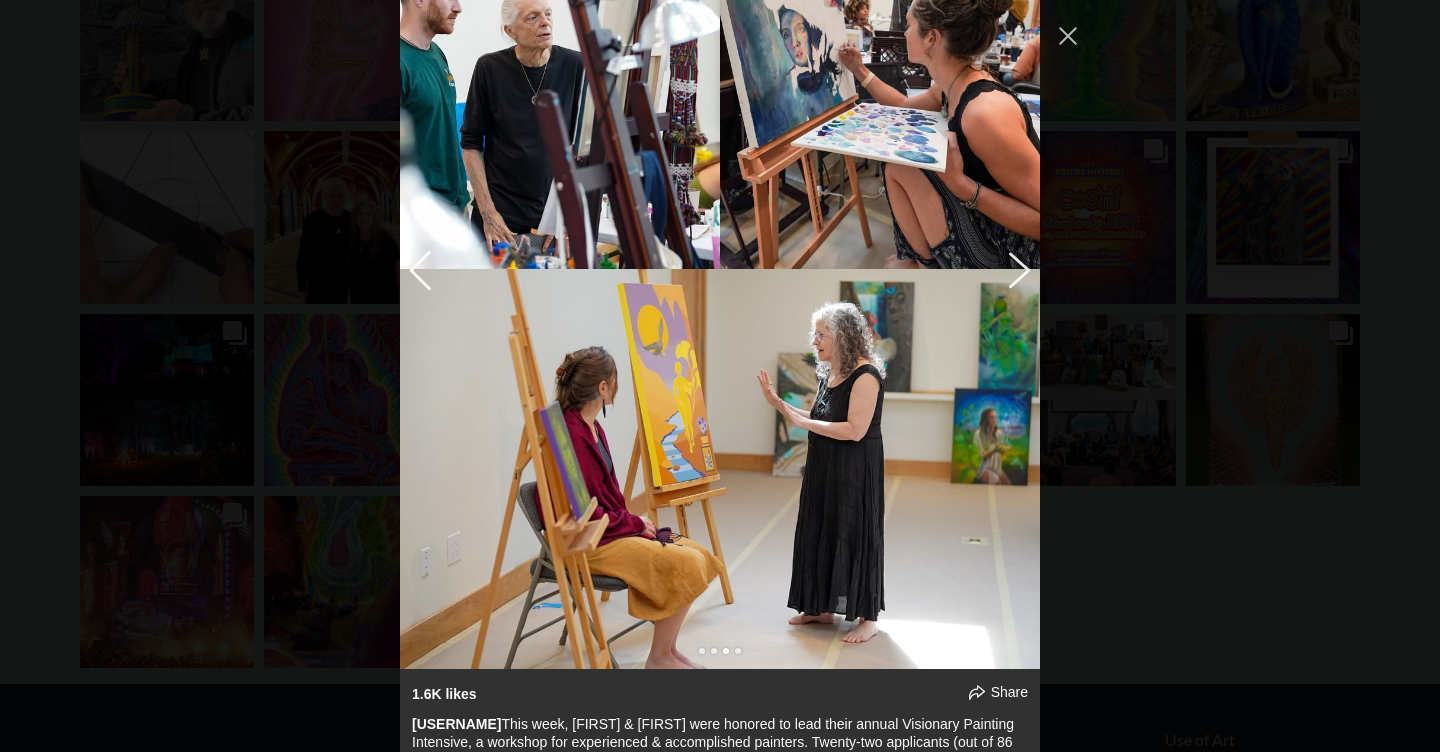click at bounding box center (1016, 269) 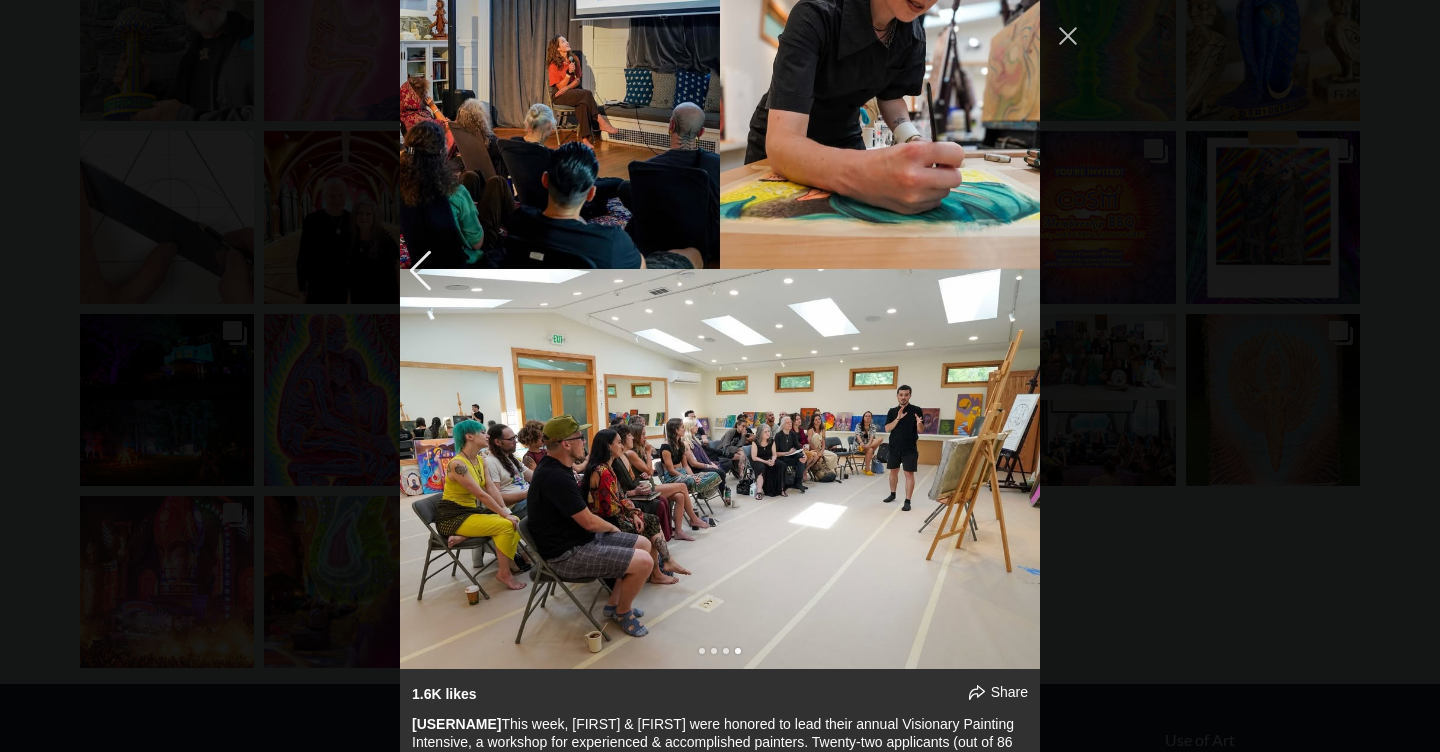 click at bounding box center [720, 269] 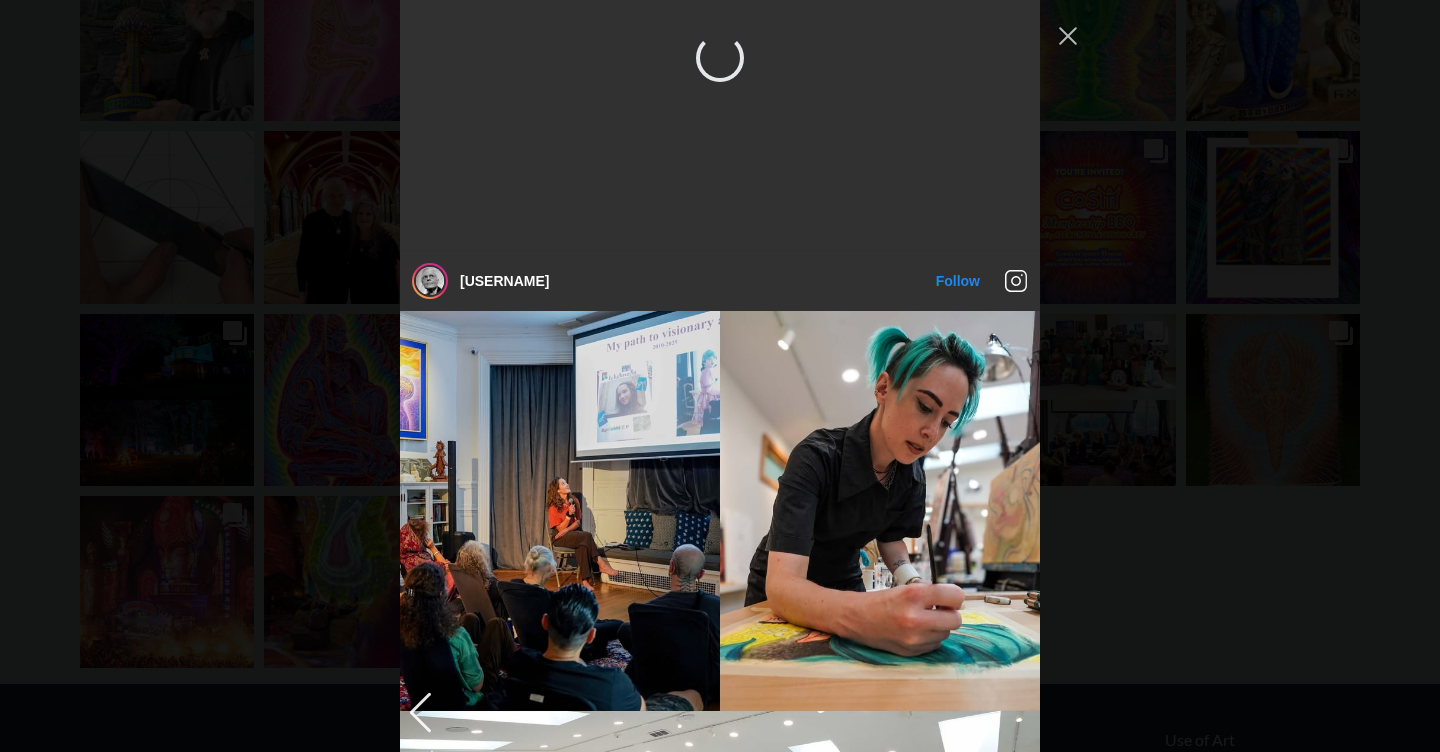 scroll, scrollTop: 12225, scrollLeft: 0, axis: vertical 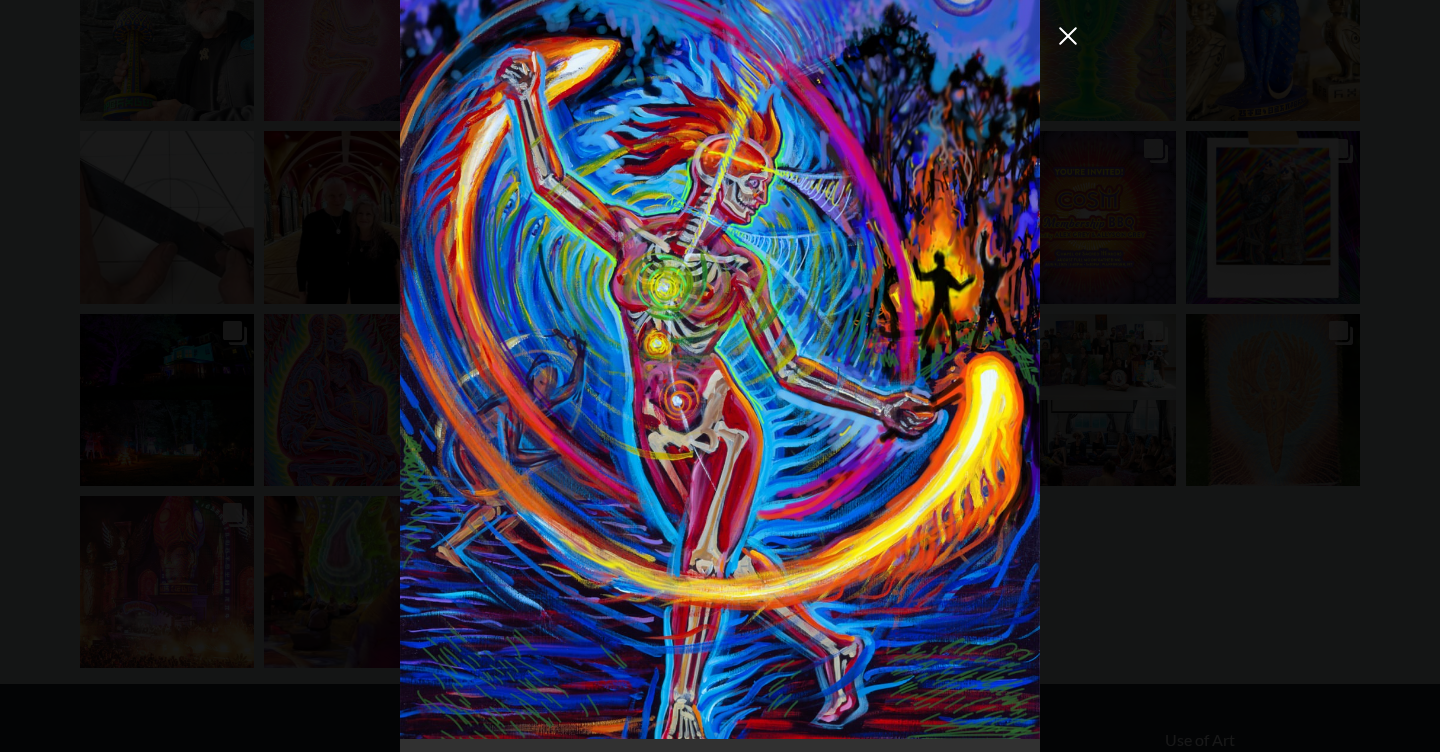 click at bounding box center [1068, 36] 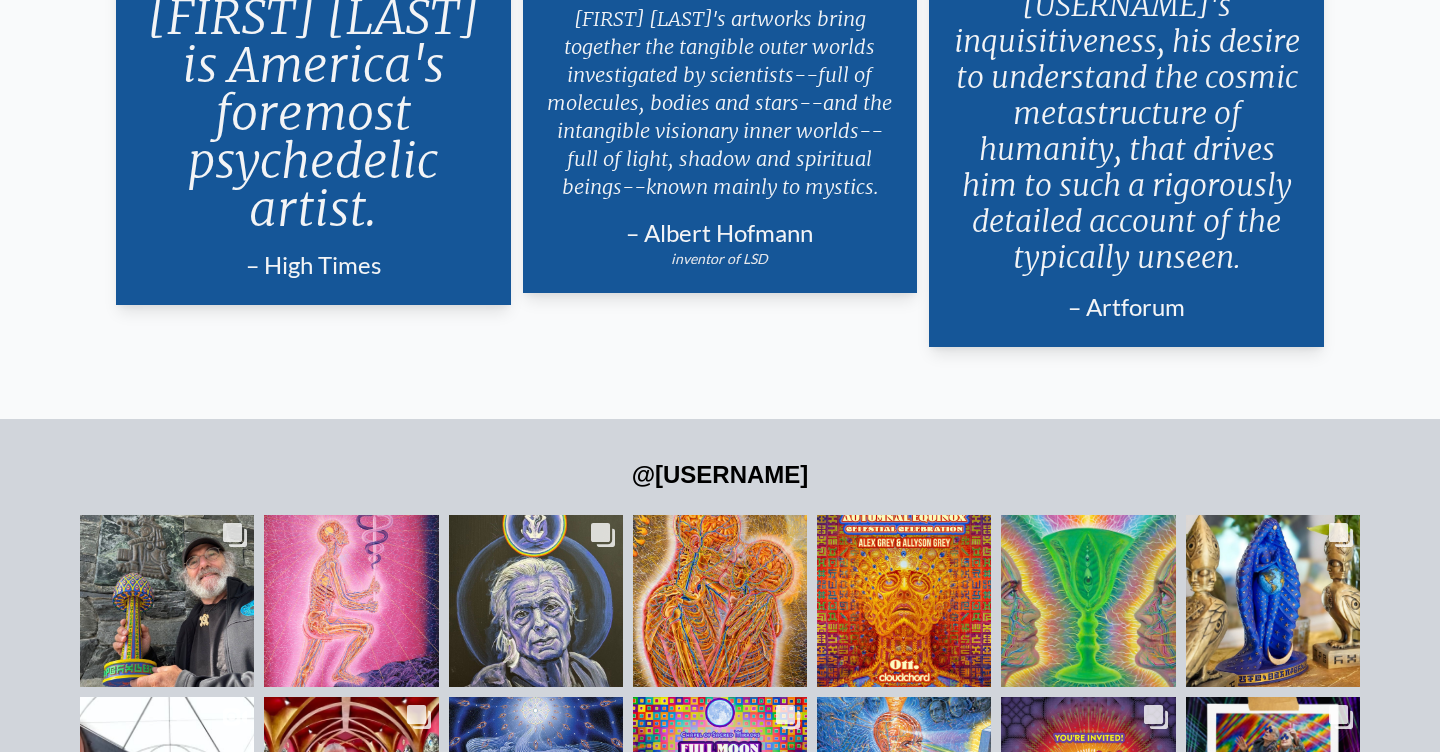 scroll, scrollTop: 4774, scrollLeft: 0, axis: vertical 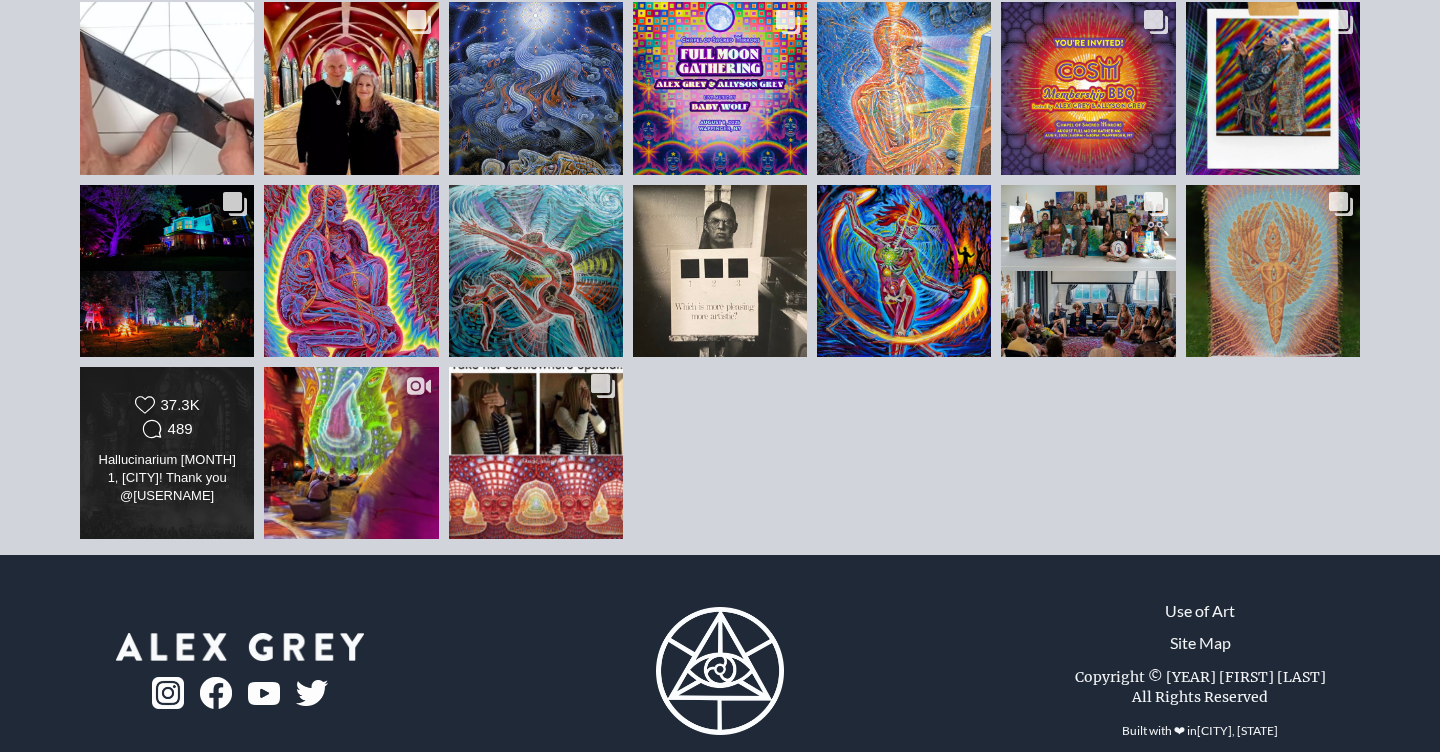 click on "Hallucinarium [MONTH] 1, [CITY]! Thank you @[USERNAME] @[USERNAME] and everyone who came and celebrated!🙏💚⚡️ Thanks to friends @[USERNAME] for the outstanding mapping projections and lightshow! Hallucinarium [MONTH] 1, [CITY]! Thank you @[USERNAME] @[USERNAME] and everyone who came and celebrated!🙏💚⚡️ Thanks to friends @[USERNAME] for the outstanding mapping projections and lightshow!" at bounding box center (167, 453) 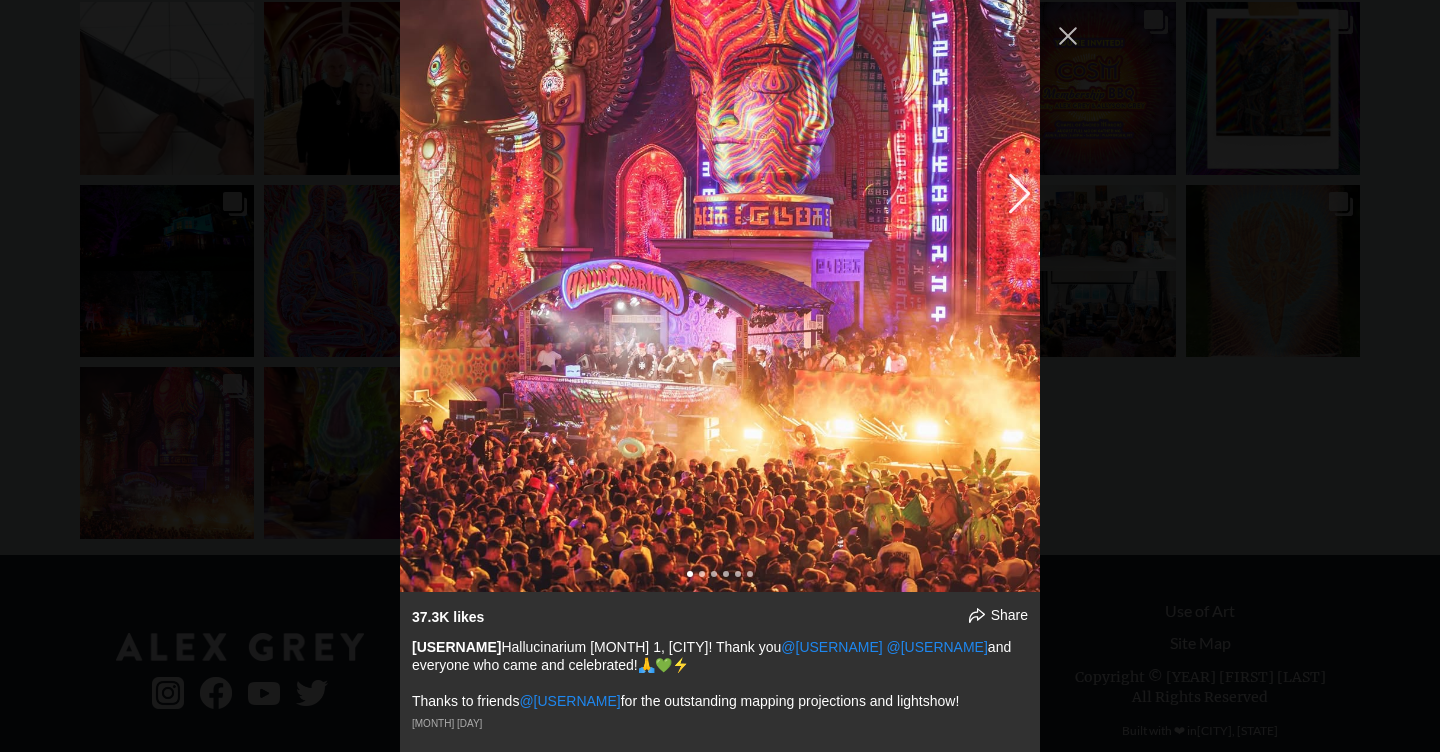 scroll, scrollTop: 16002, scrollLeft: 0, axis: vertical 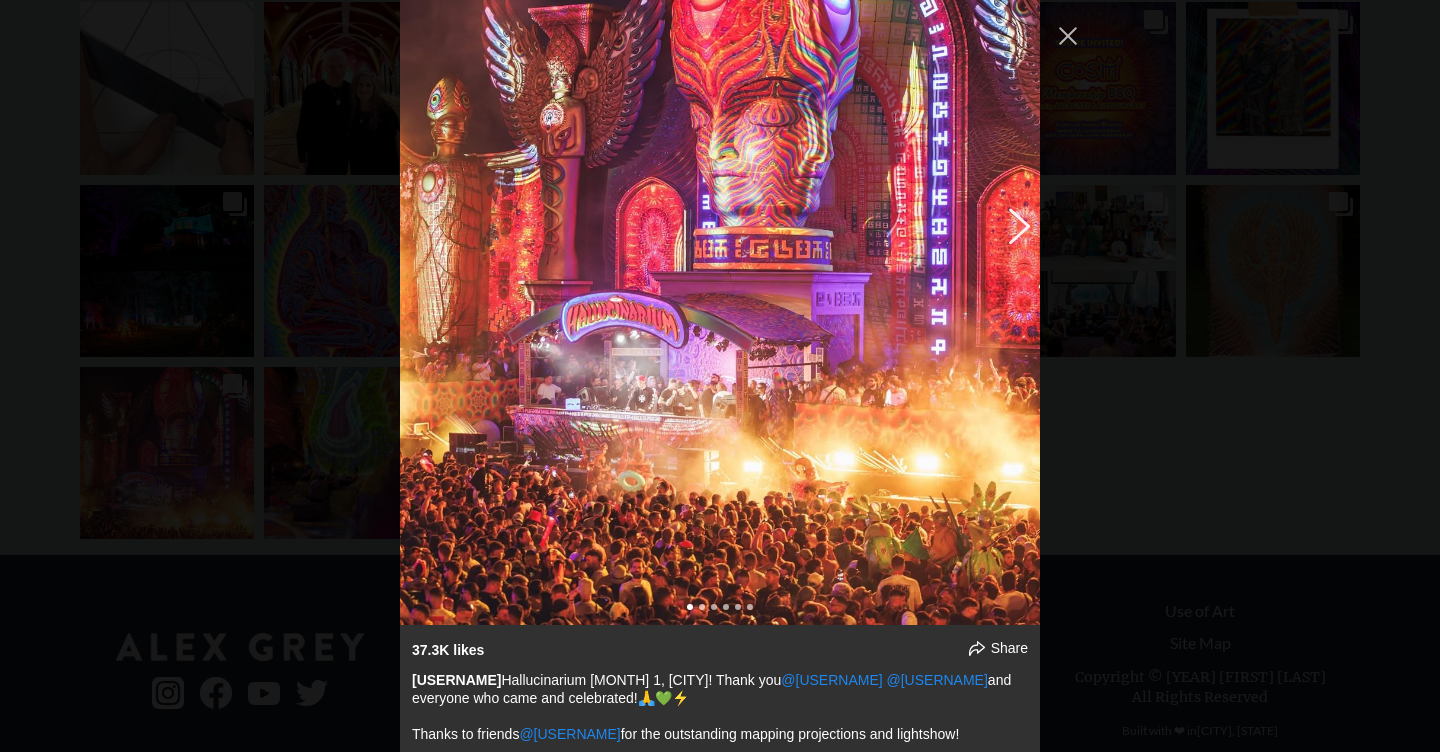 click at bounding box center (1016, 225) 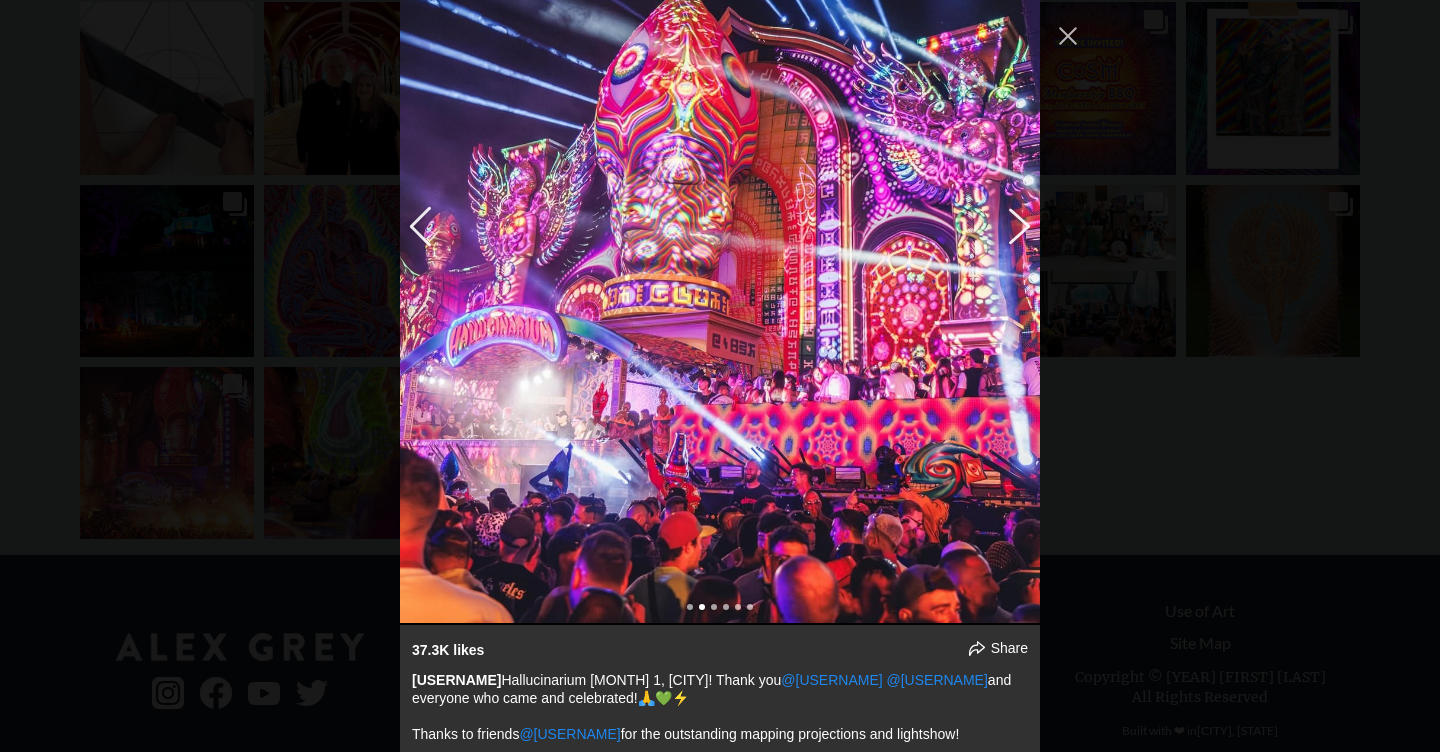 click at bounding box center [1016, 225] 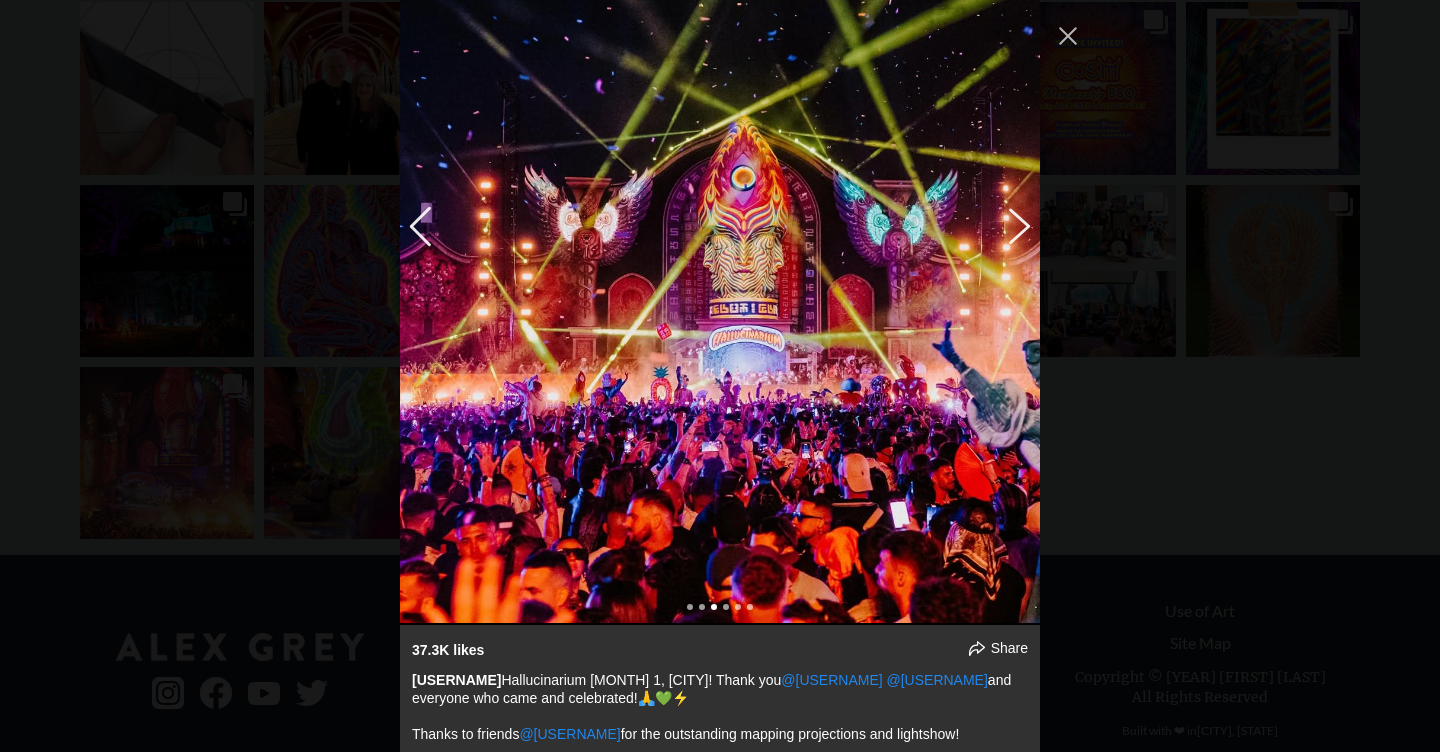 click at bounding box center [1016, 225] 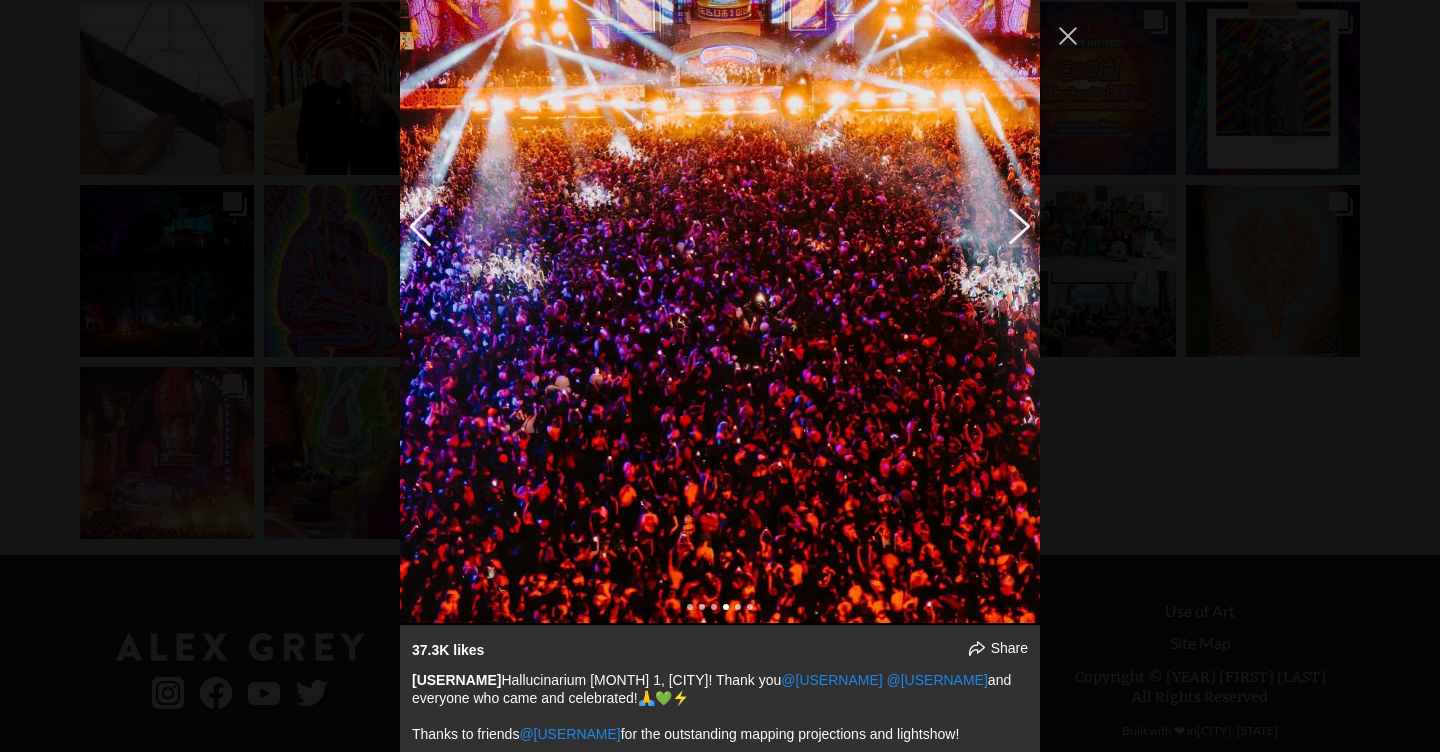 click at bounding box center [1016, 225] 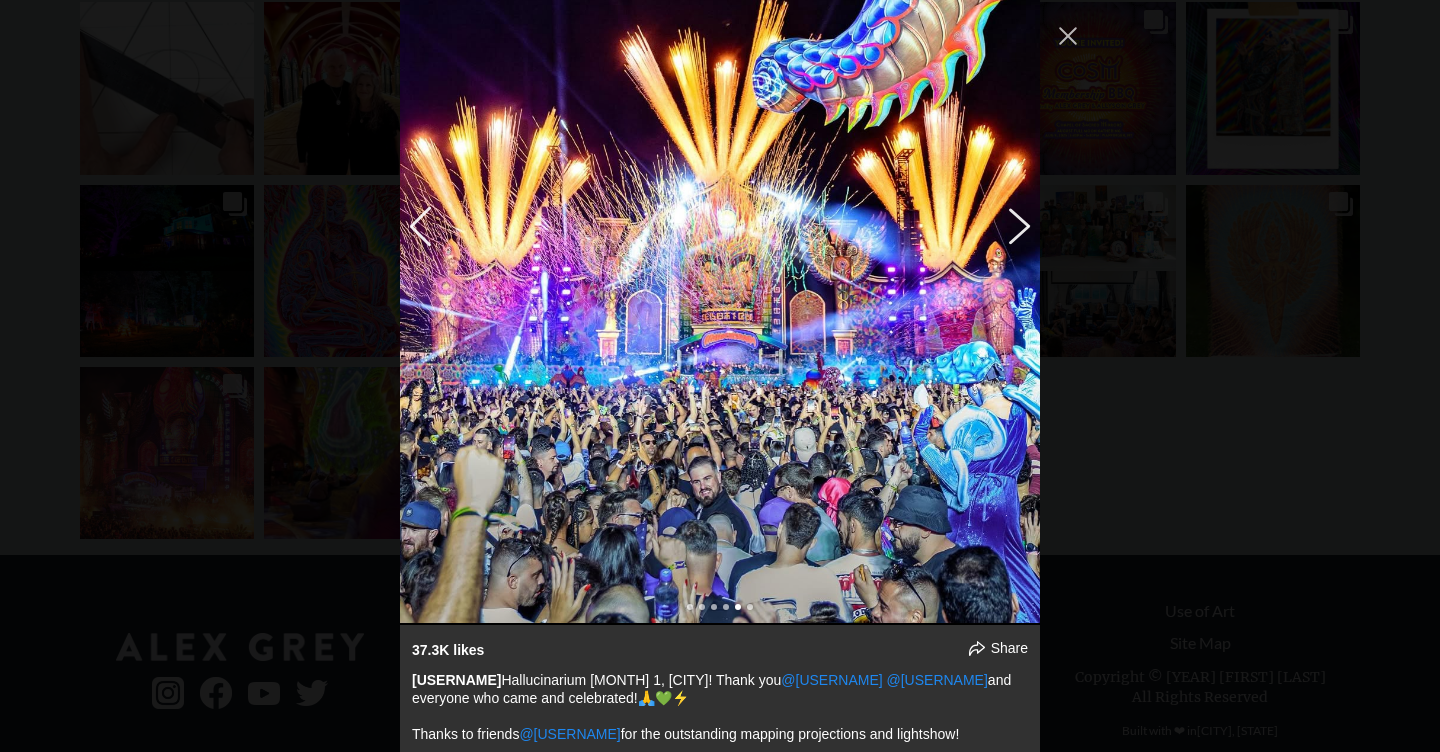 click at bounding box center (1016, 225) 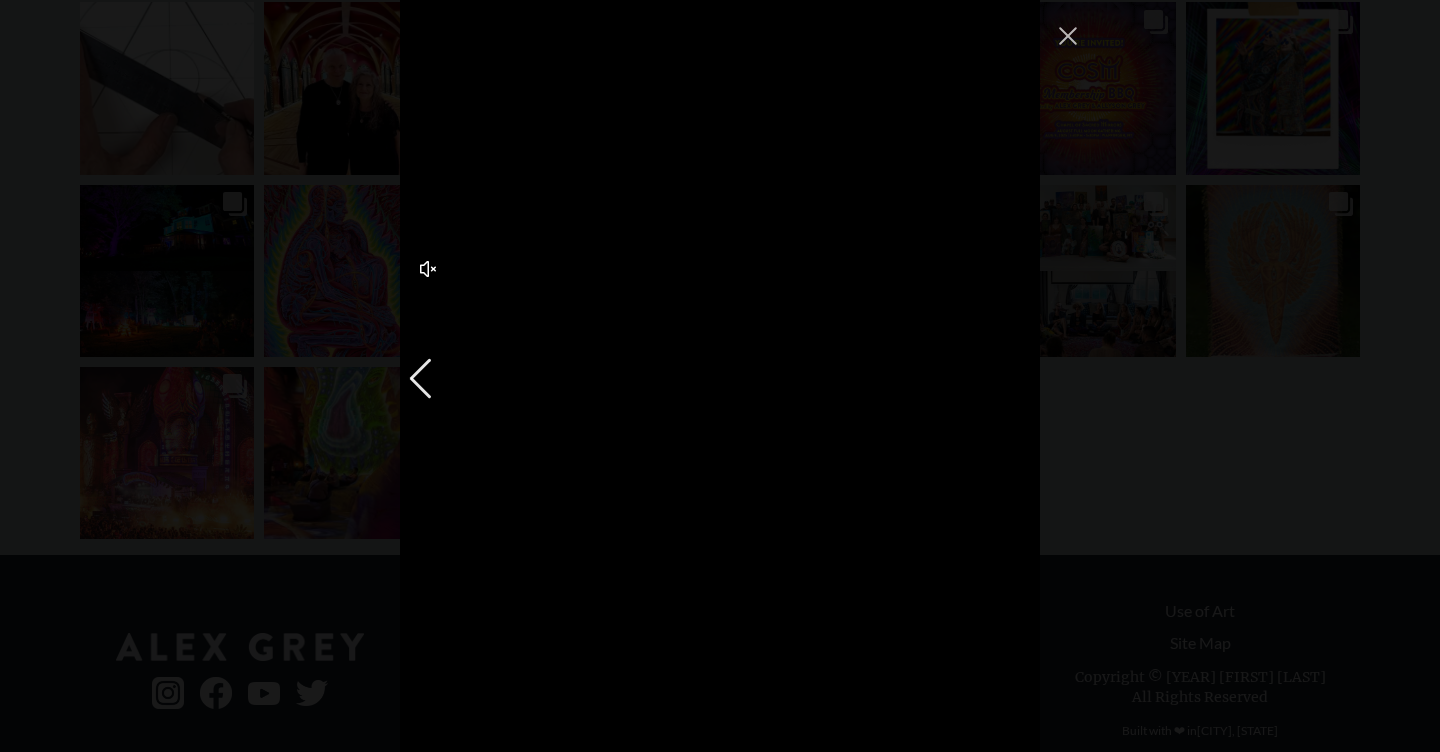 scroll, scrollTop: 15844, scrollLeft: 0, axis: vertical 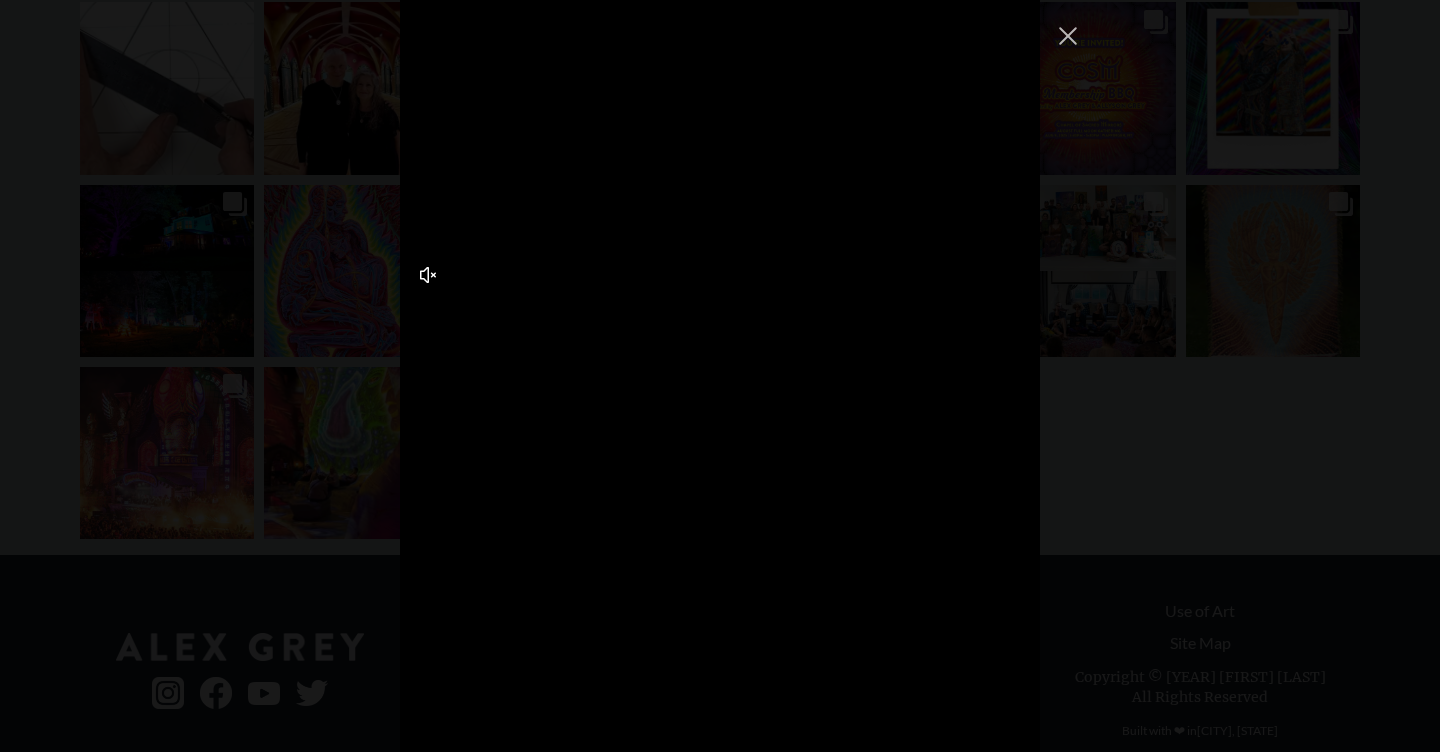 click on "[USERNAME]
Follow" at bounding box center [720, 376] 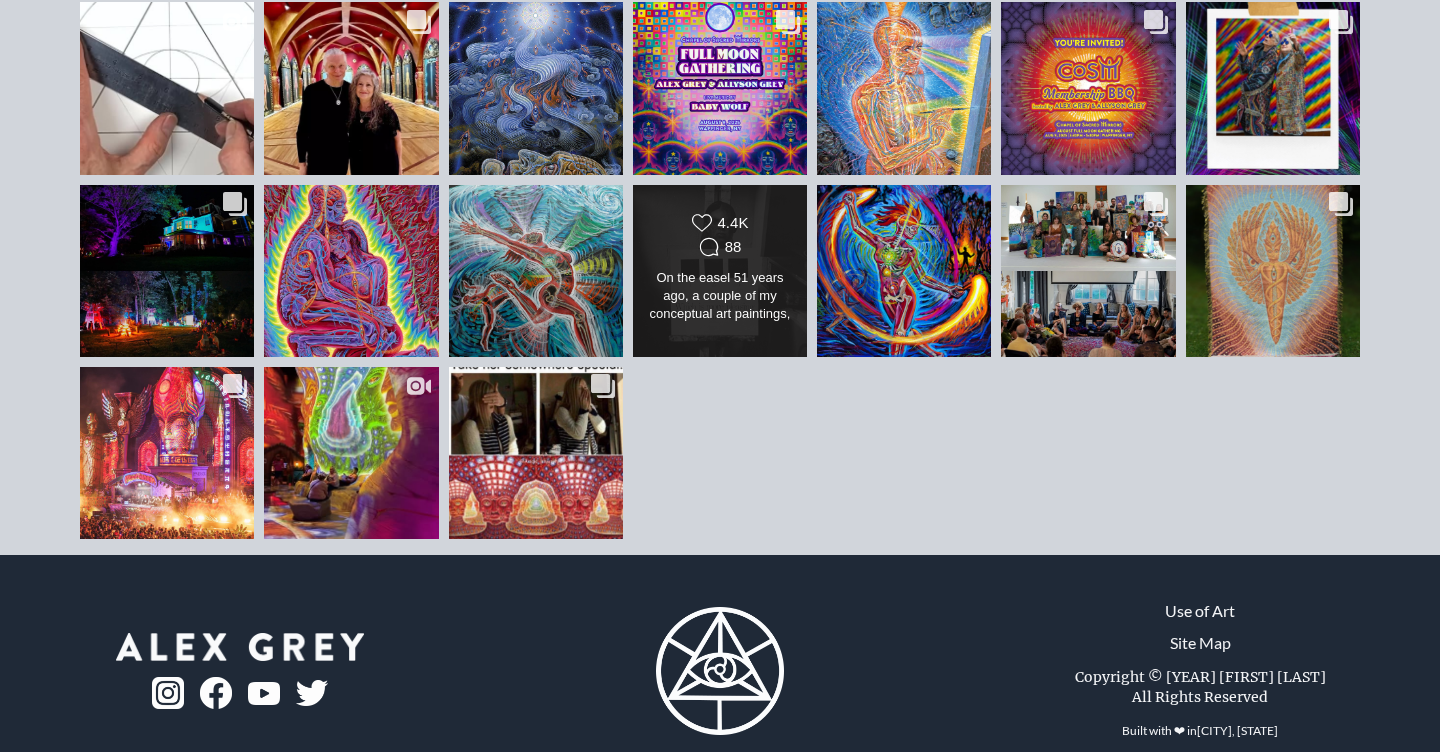 click on "On the easel 51 years ago, a couple of my conceptual art paintings, from 1974. Thanks to my friend the amazing artist and musician, [NAME], who sent me this photo he recently found, from when he visited the studio many years ago." at bounding box center [719, 297] 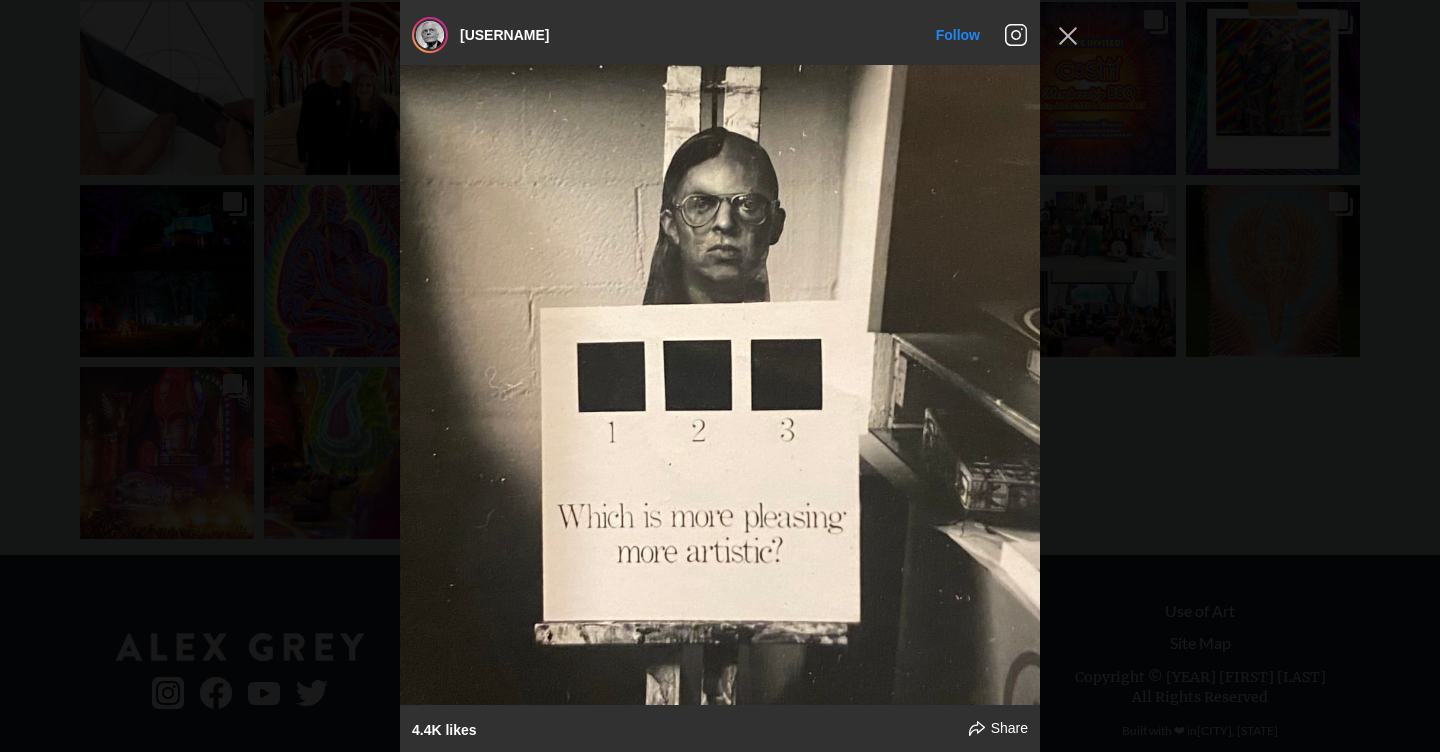 scroll, scrollTop: 11796, scrollLeft: 0, axis: vertical 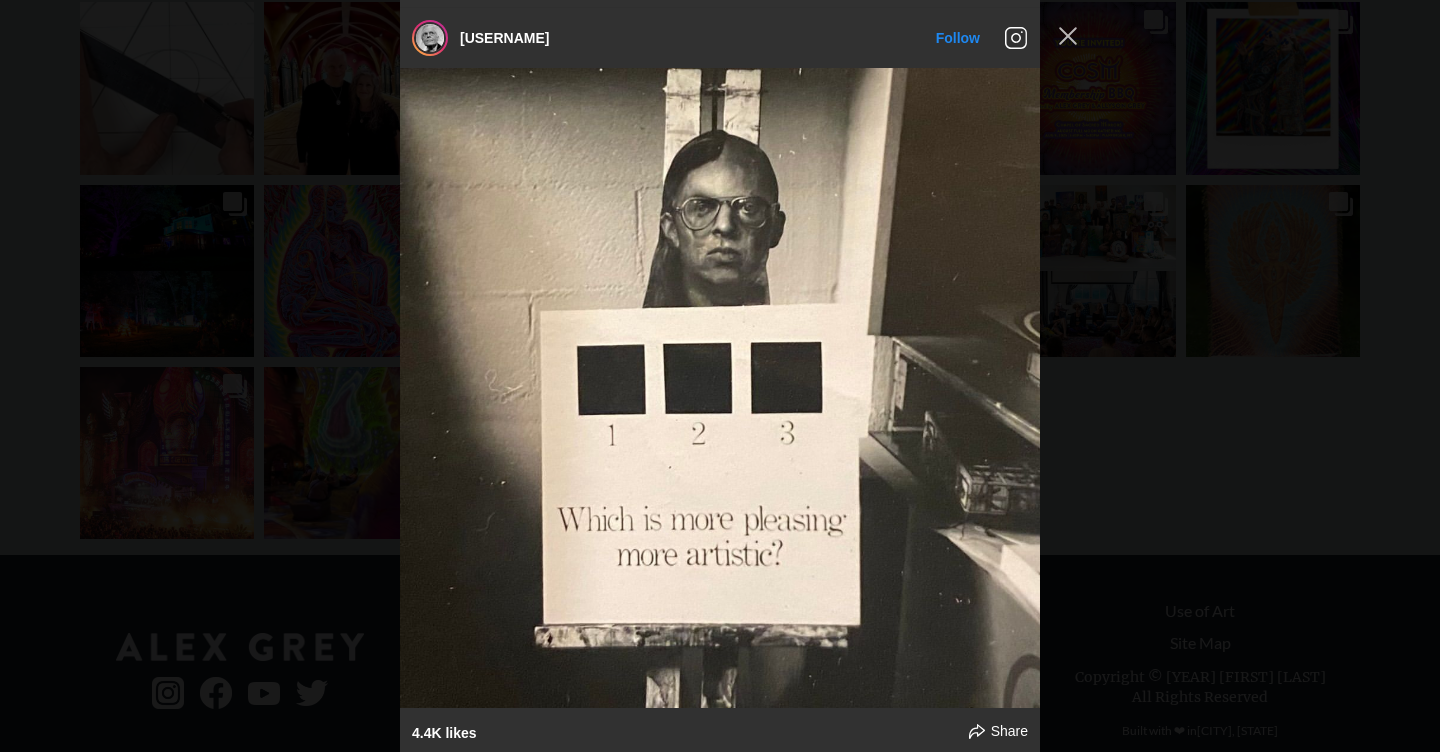 click on "[USERNAME]
Follow" at bounding box center (720, 376) 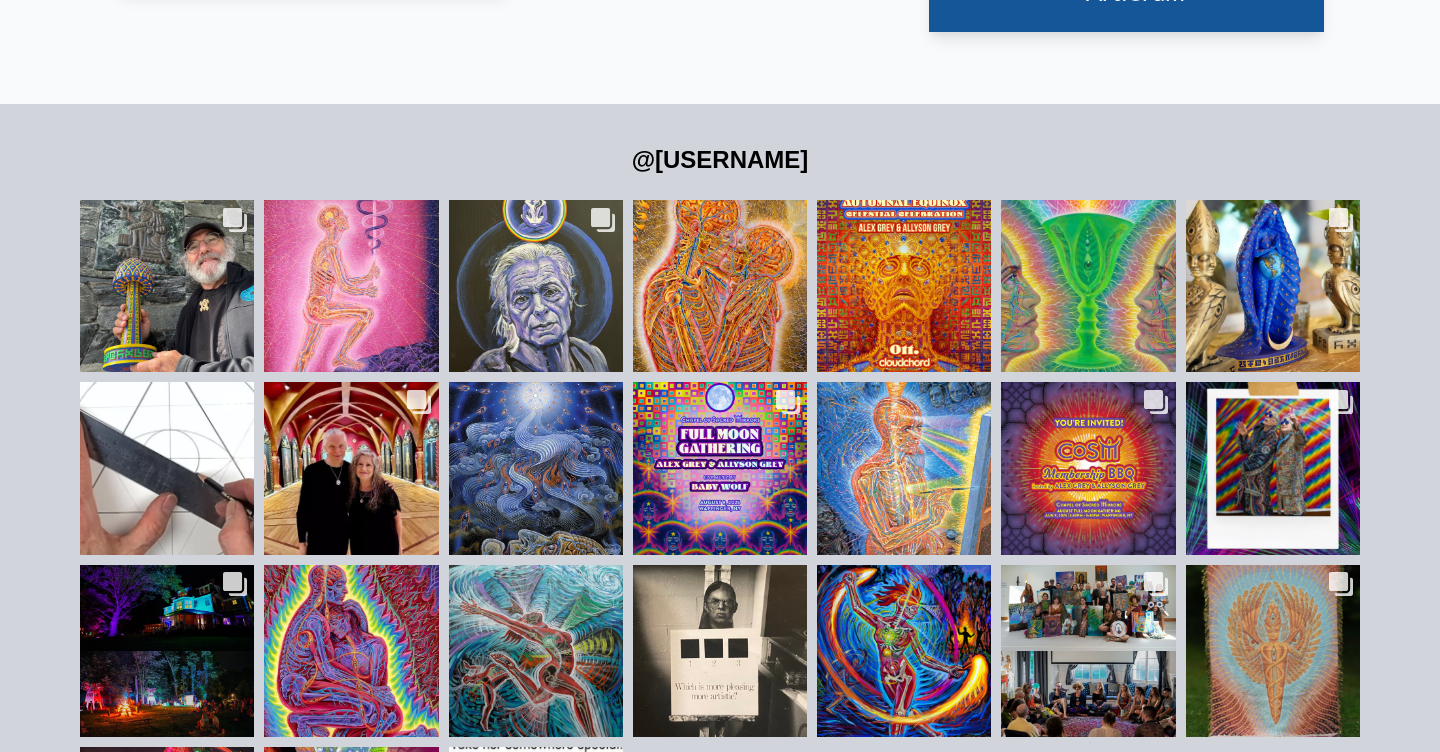 scroll, scrollTop: 4312, scrollLeft: 0, axis: vertical 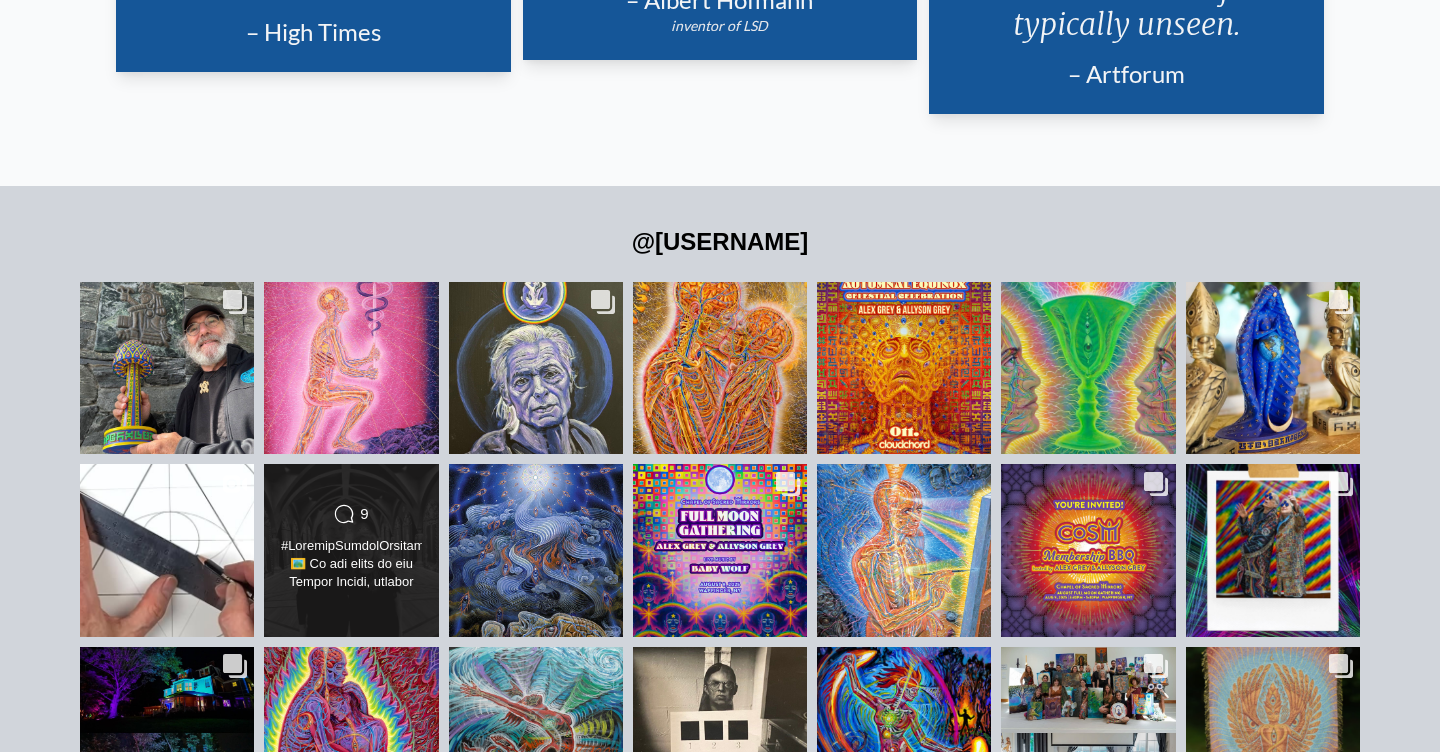 click at bounding box center [351, 565] 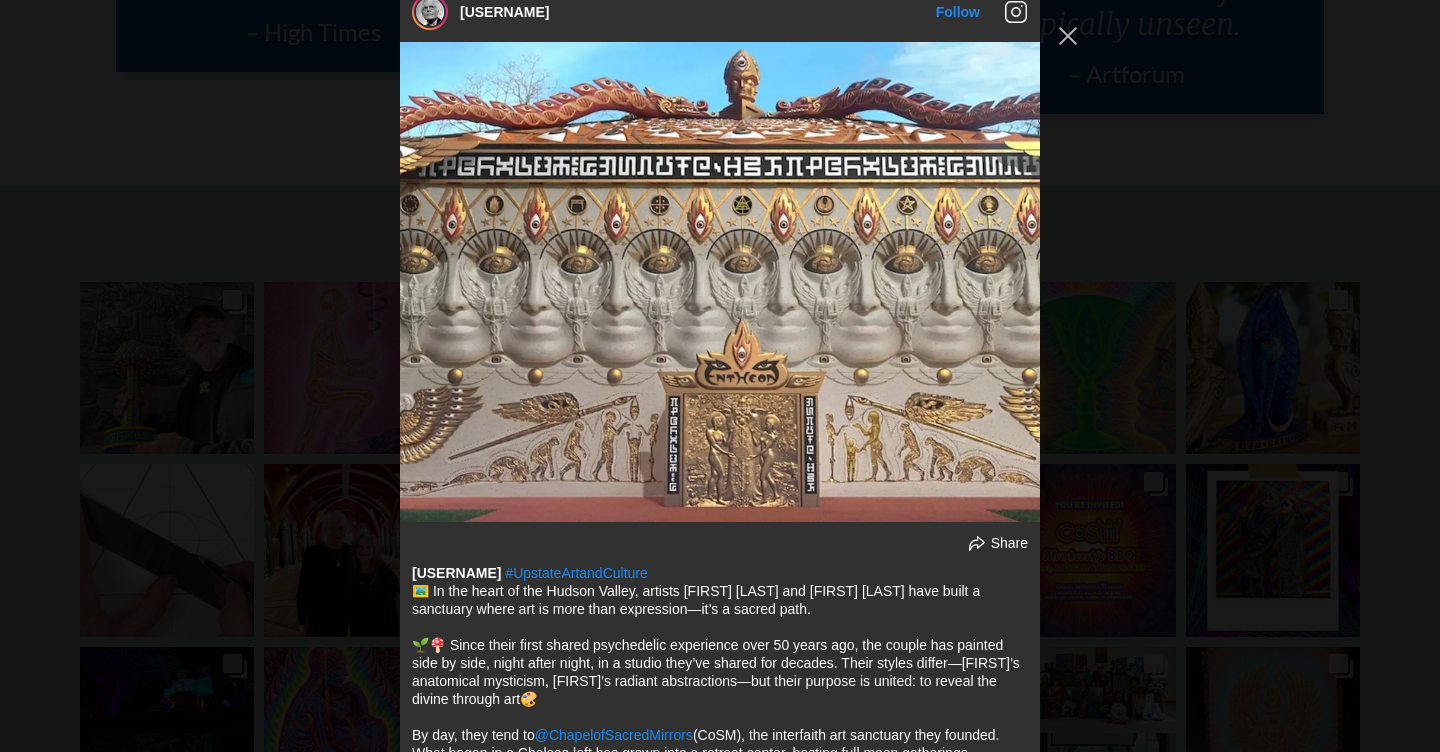 click on "[USERNAME]
Follow" at bounding box center [720, 376] 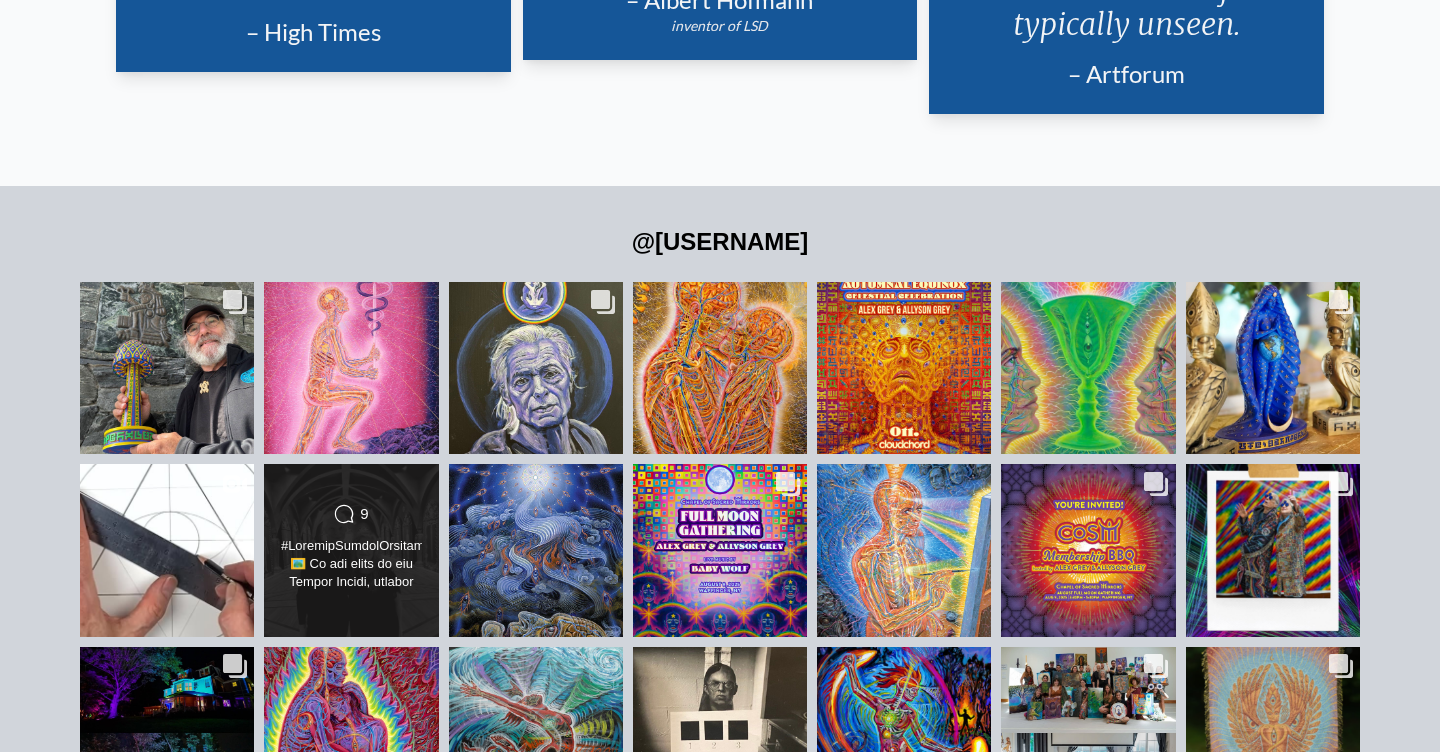 click at bounding box center [351, 565] 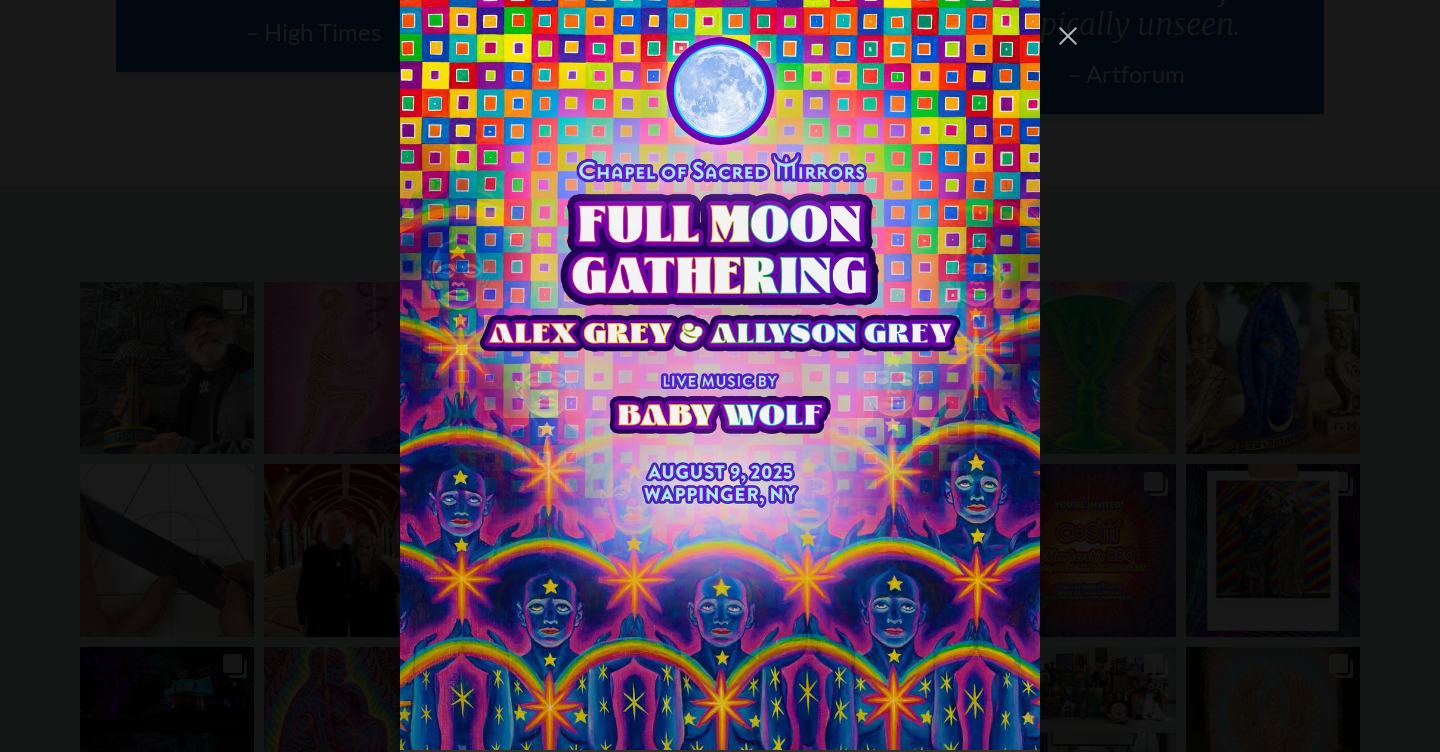 scroll, scrollTop: 8572, scrollLeft: 0, axis: vertical 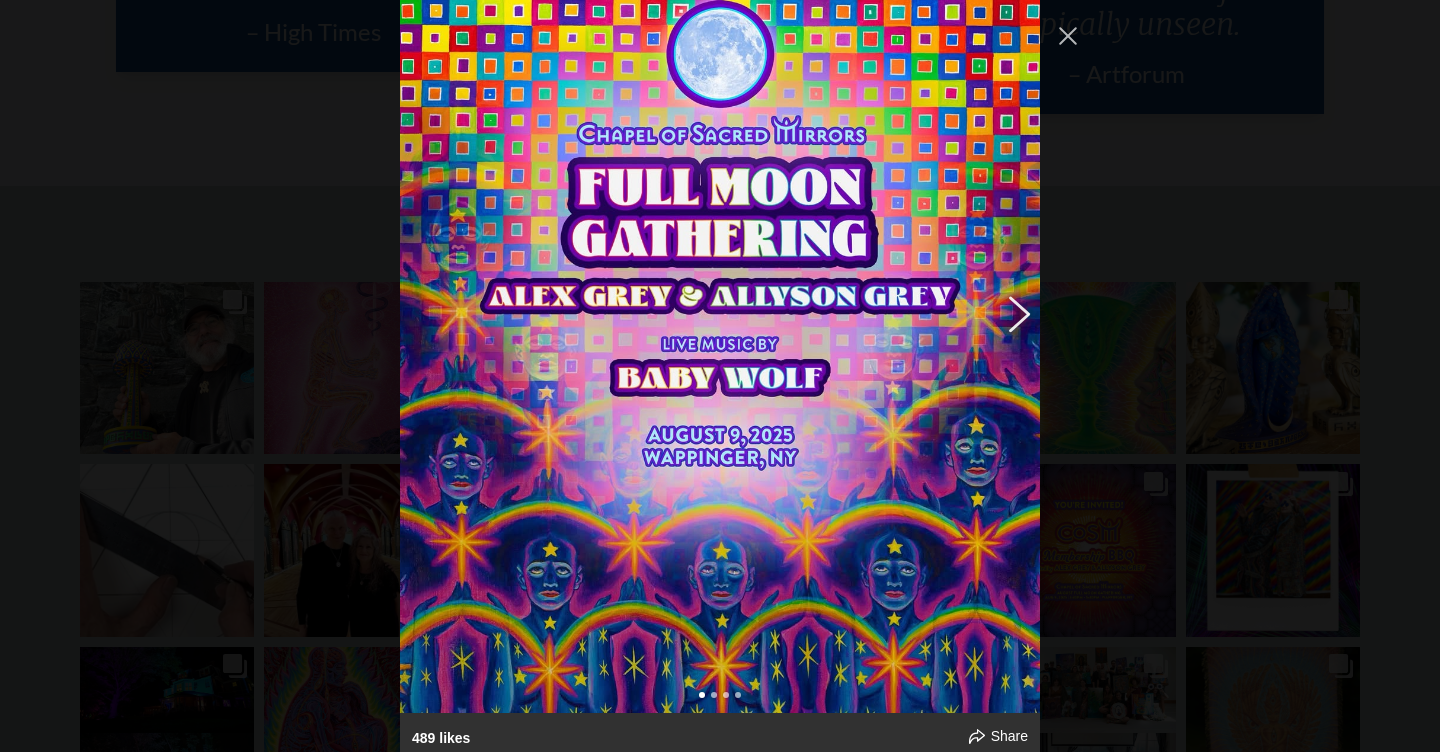 click at bounding box center (1016, 313) 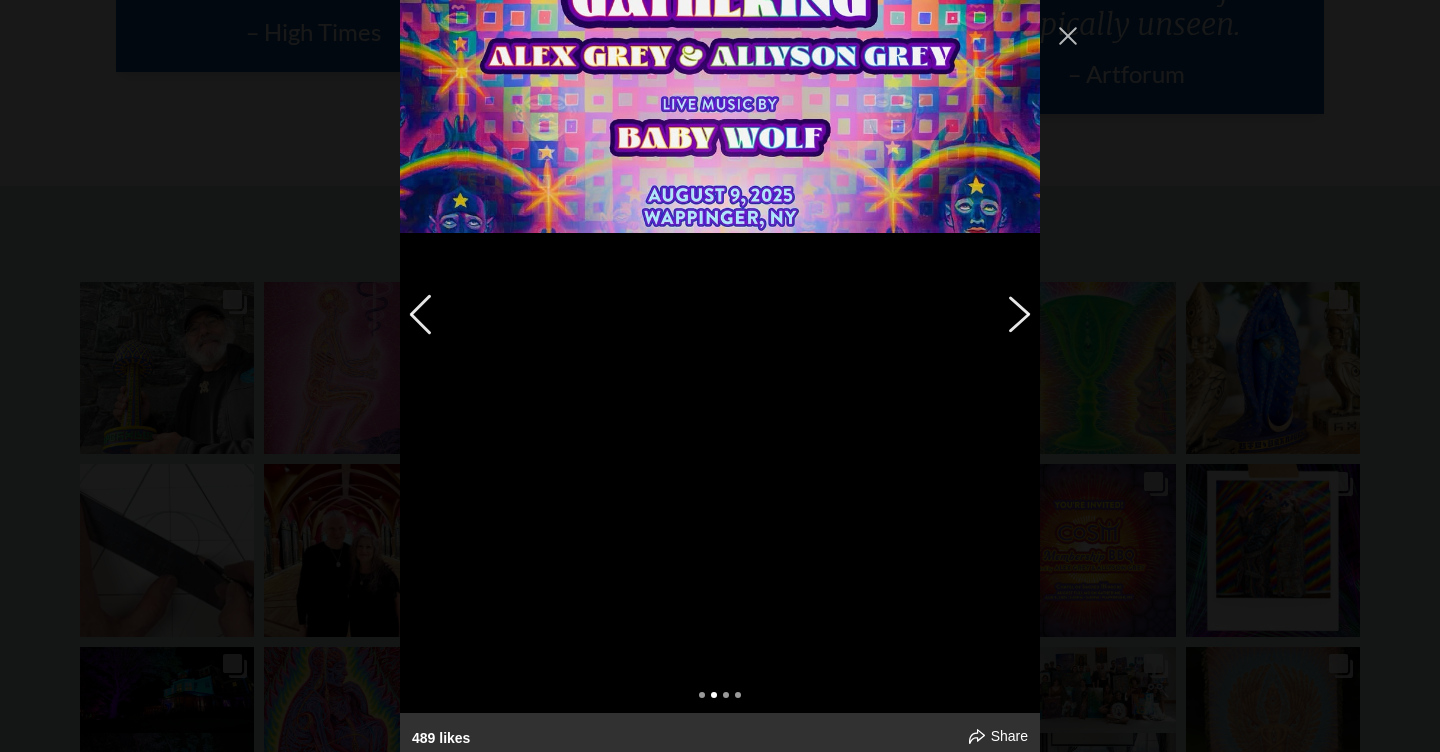click at bounding box center [1016, 313] 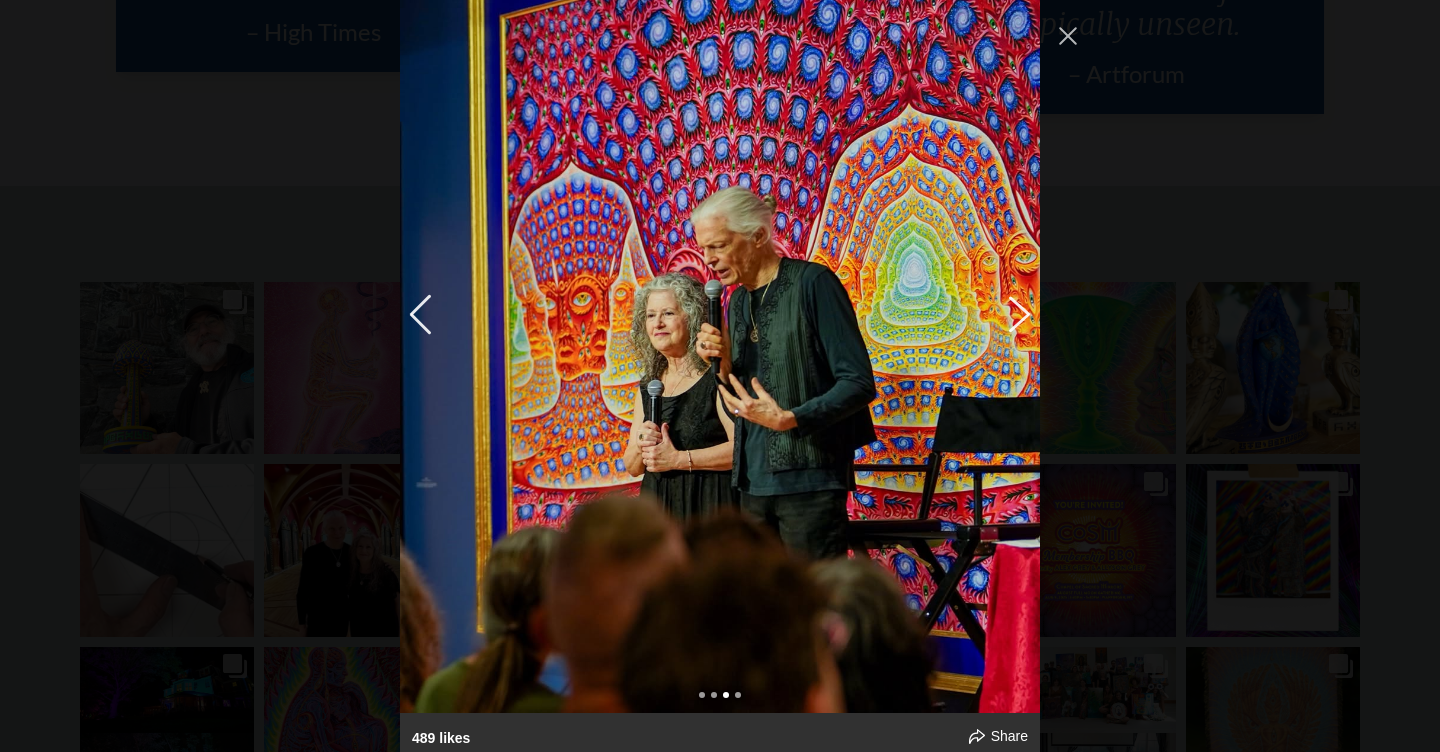 click at bounding box center (1016, 313) 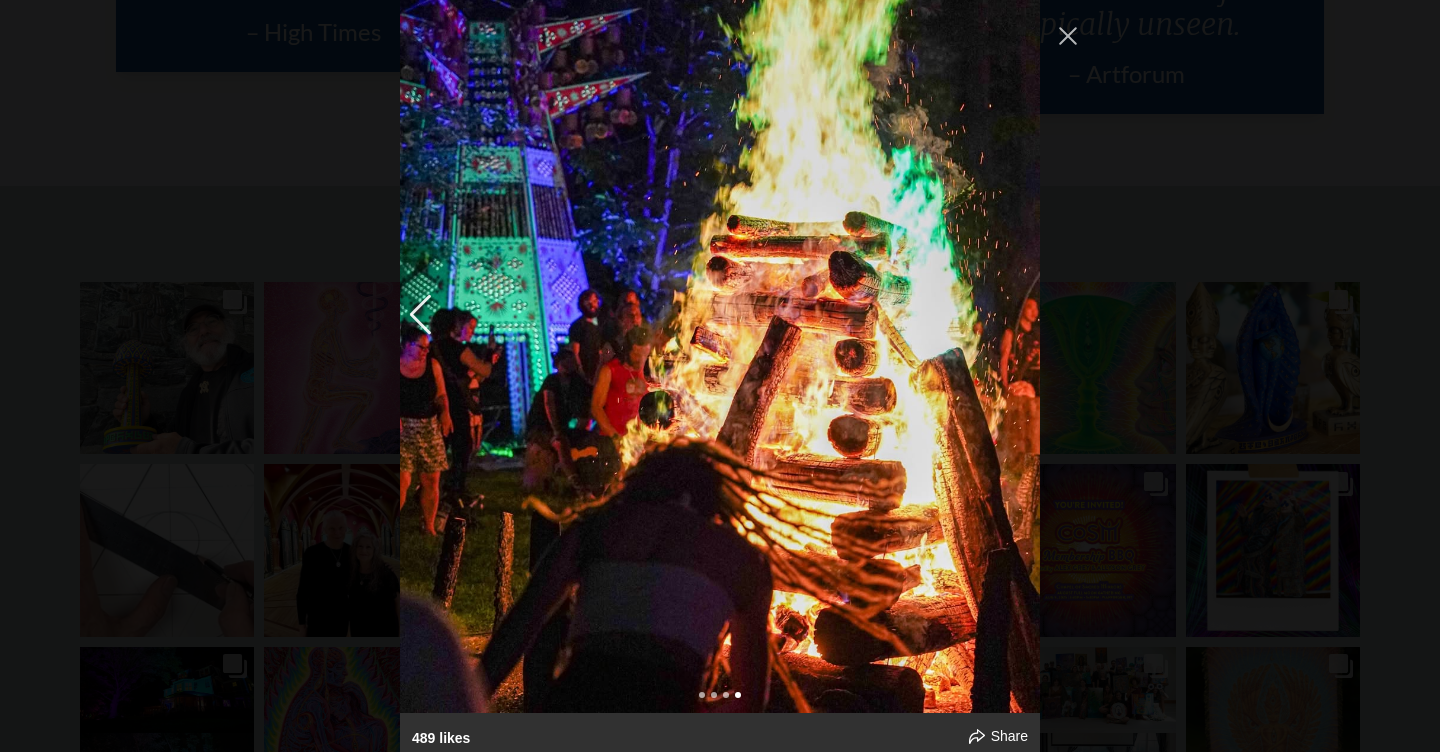 click at bounding box center (720, 313) 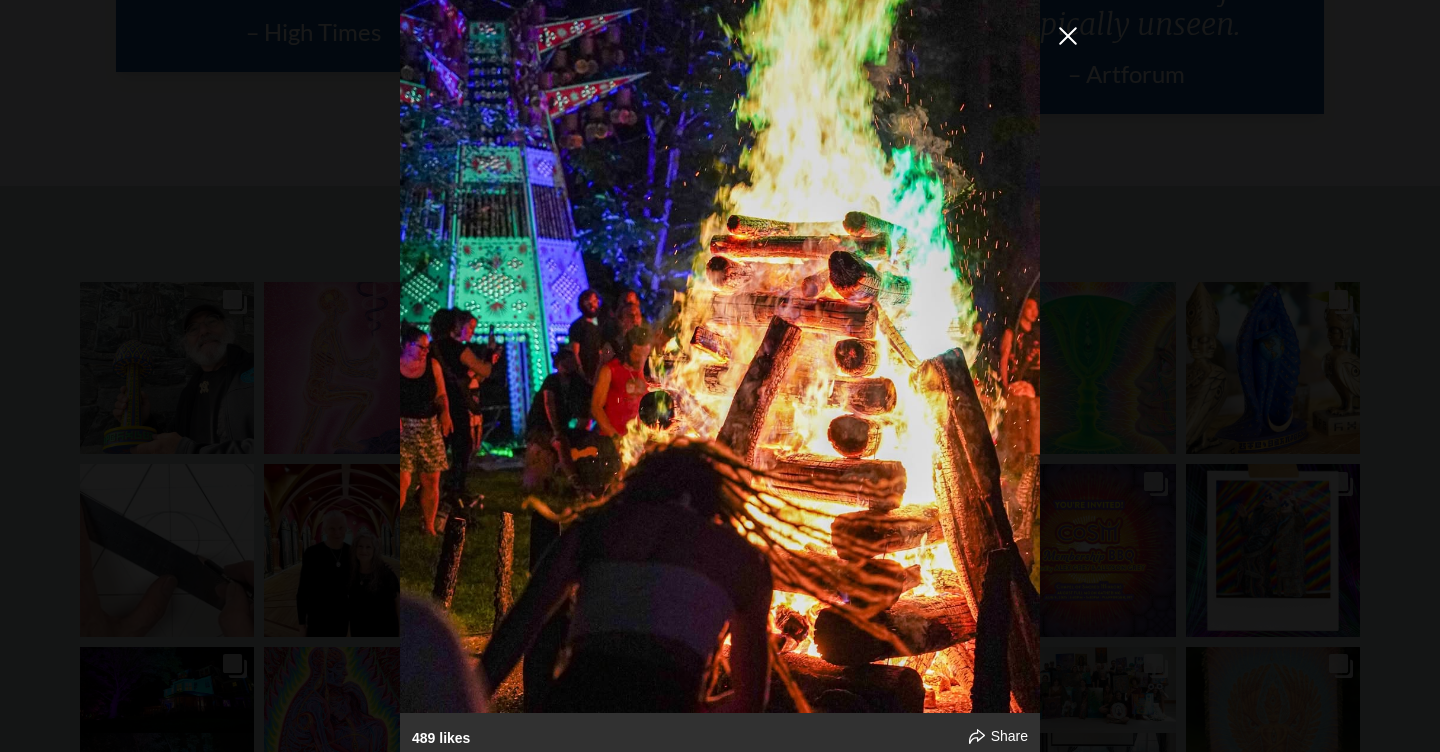 click at bounding box center (1068, 36) 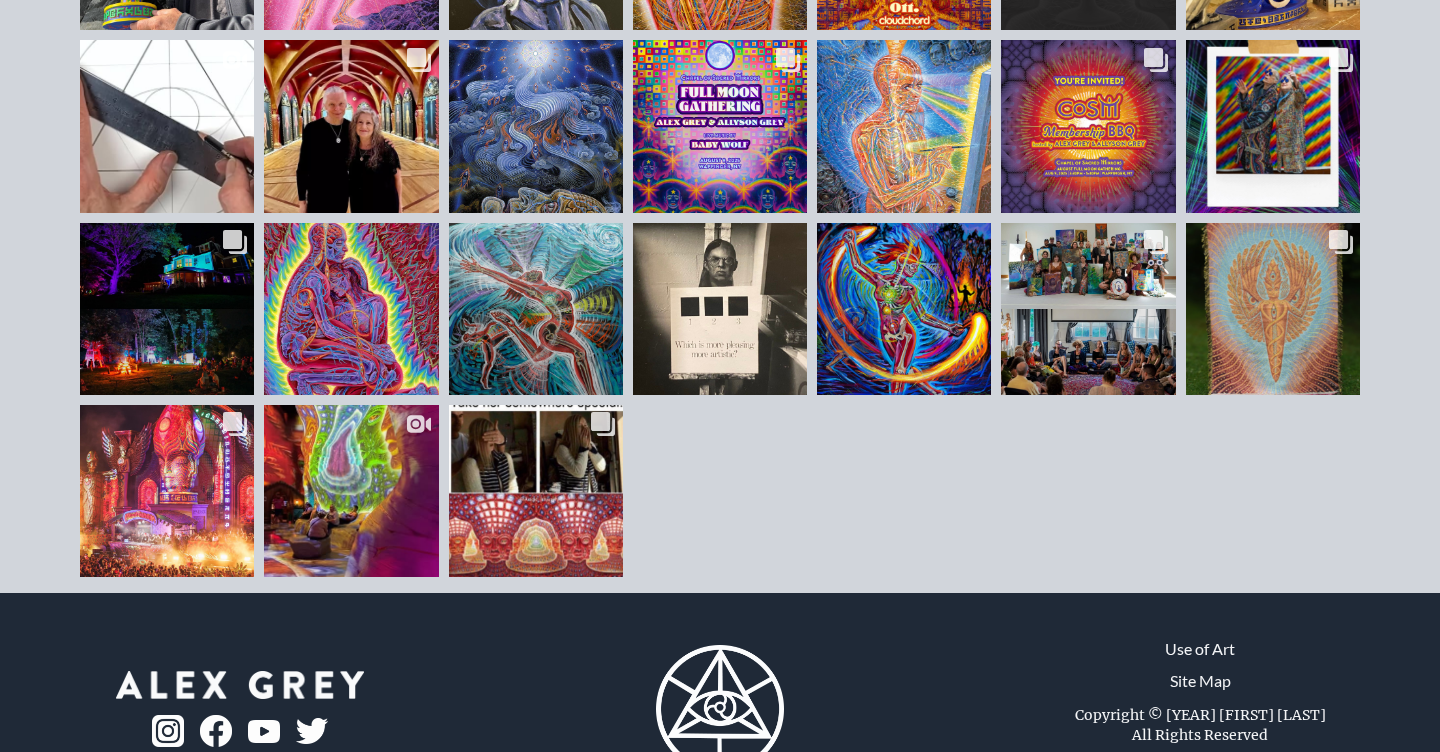 scroll, scrollTop: 4774, scrollLeft: 0, axis: vertical 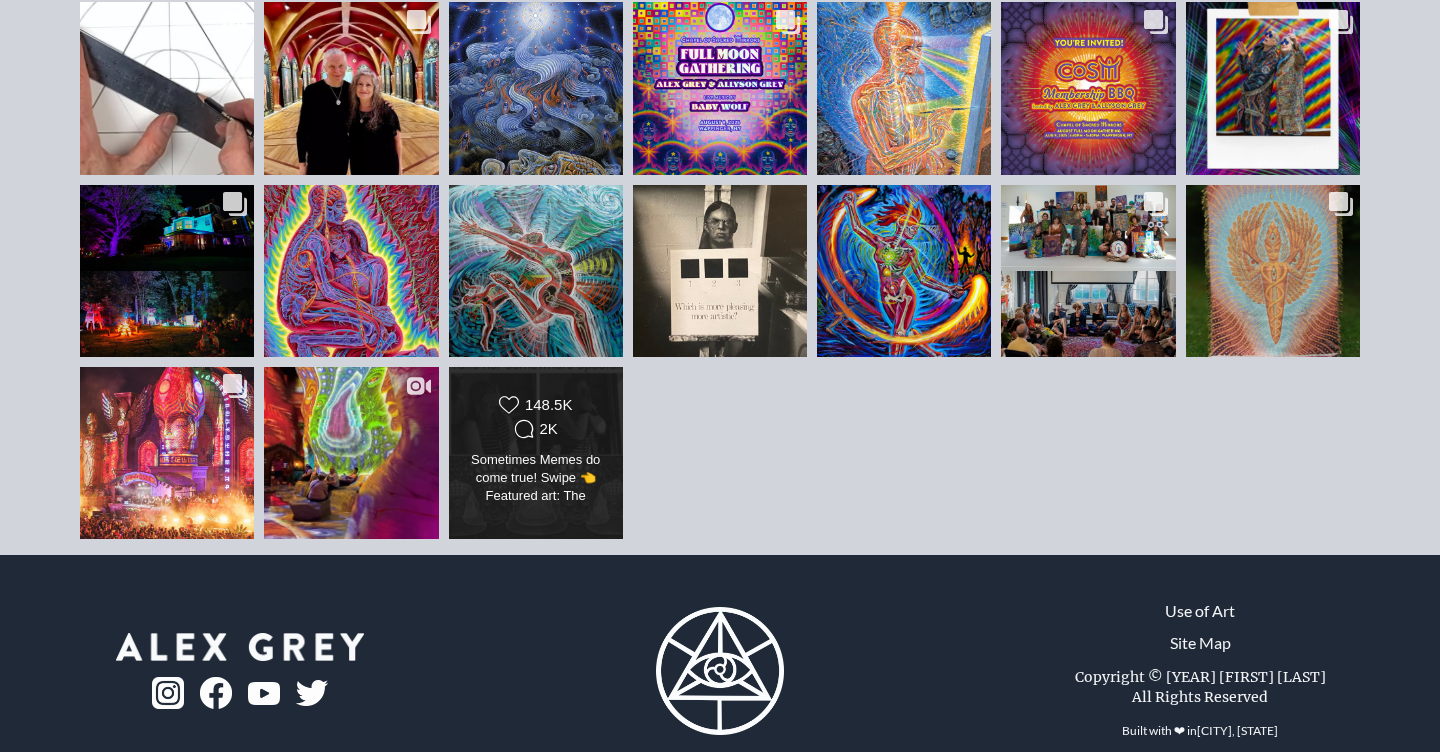 click on "Comments Count" 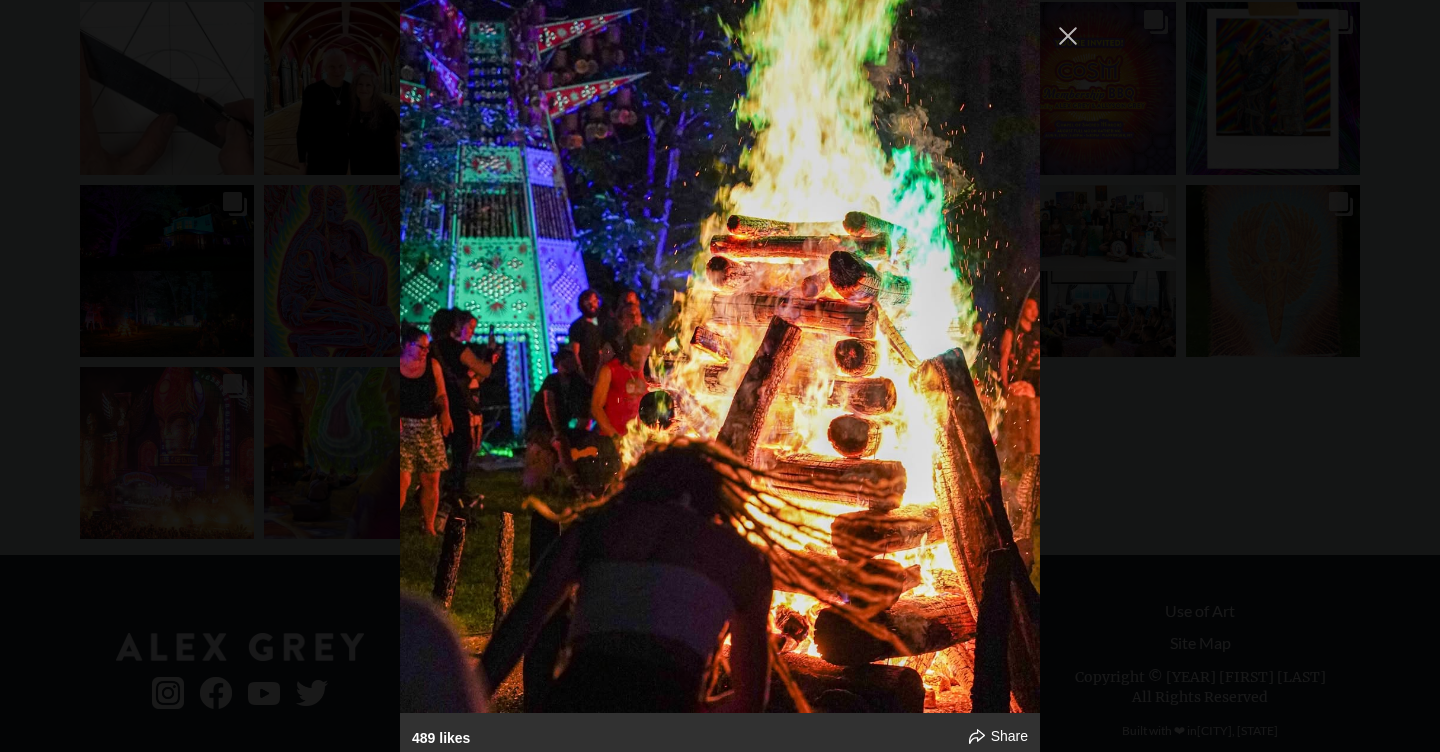 scroll, scrollTop: 20759, scrollLeft: 0, axis: vertical 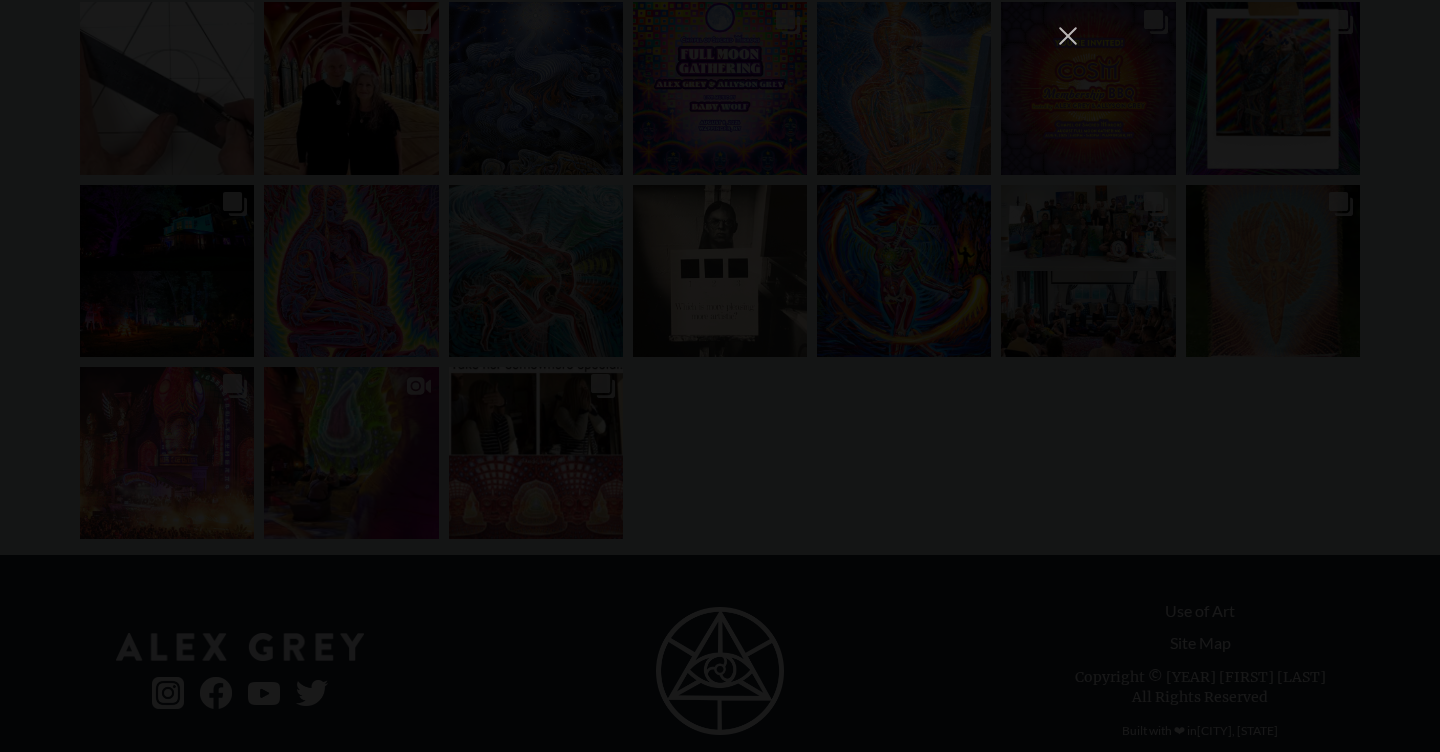 click on "[USERNAME]
Follow" at bounding box center (720, 376) 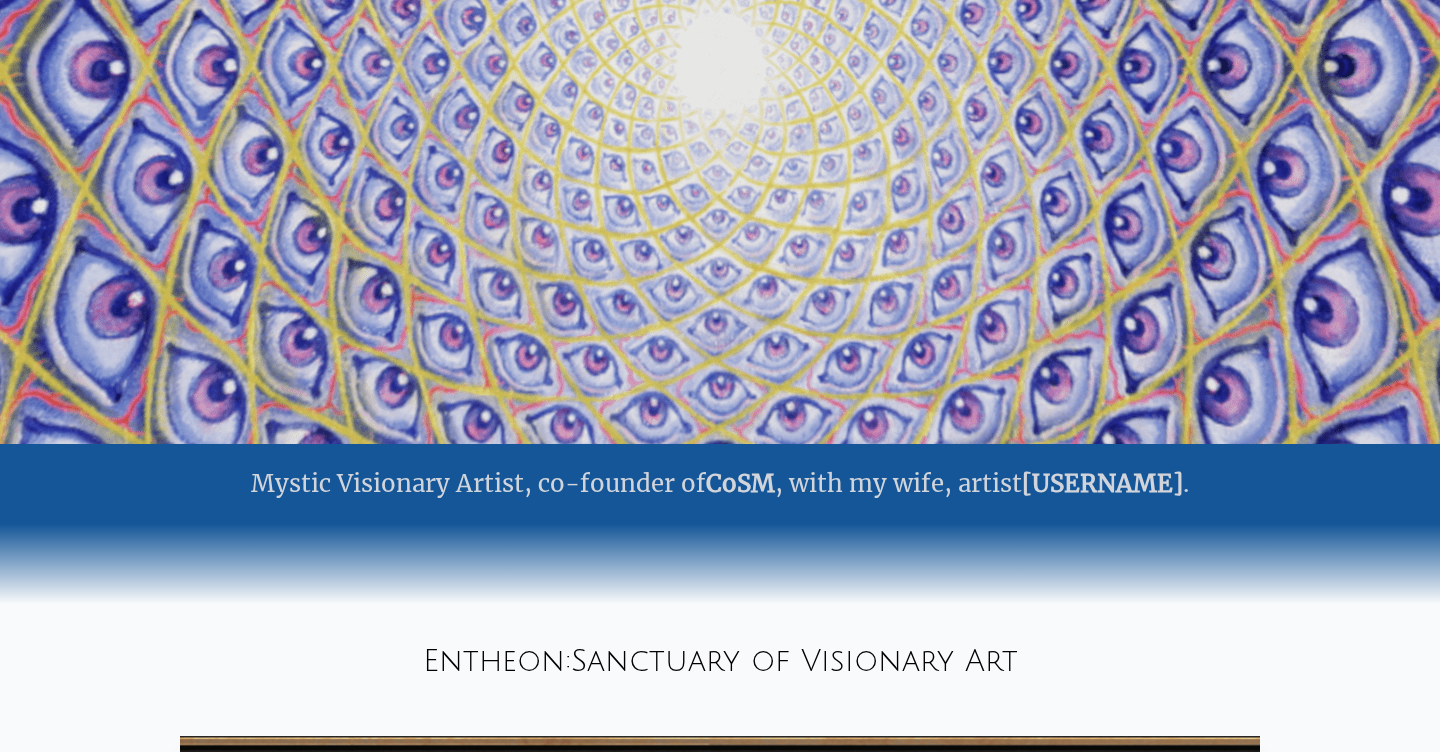 scroll, scrollTop: 0, scrollLeft: 0, axis: both 